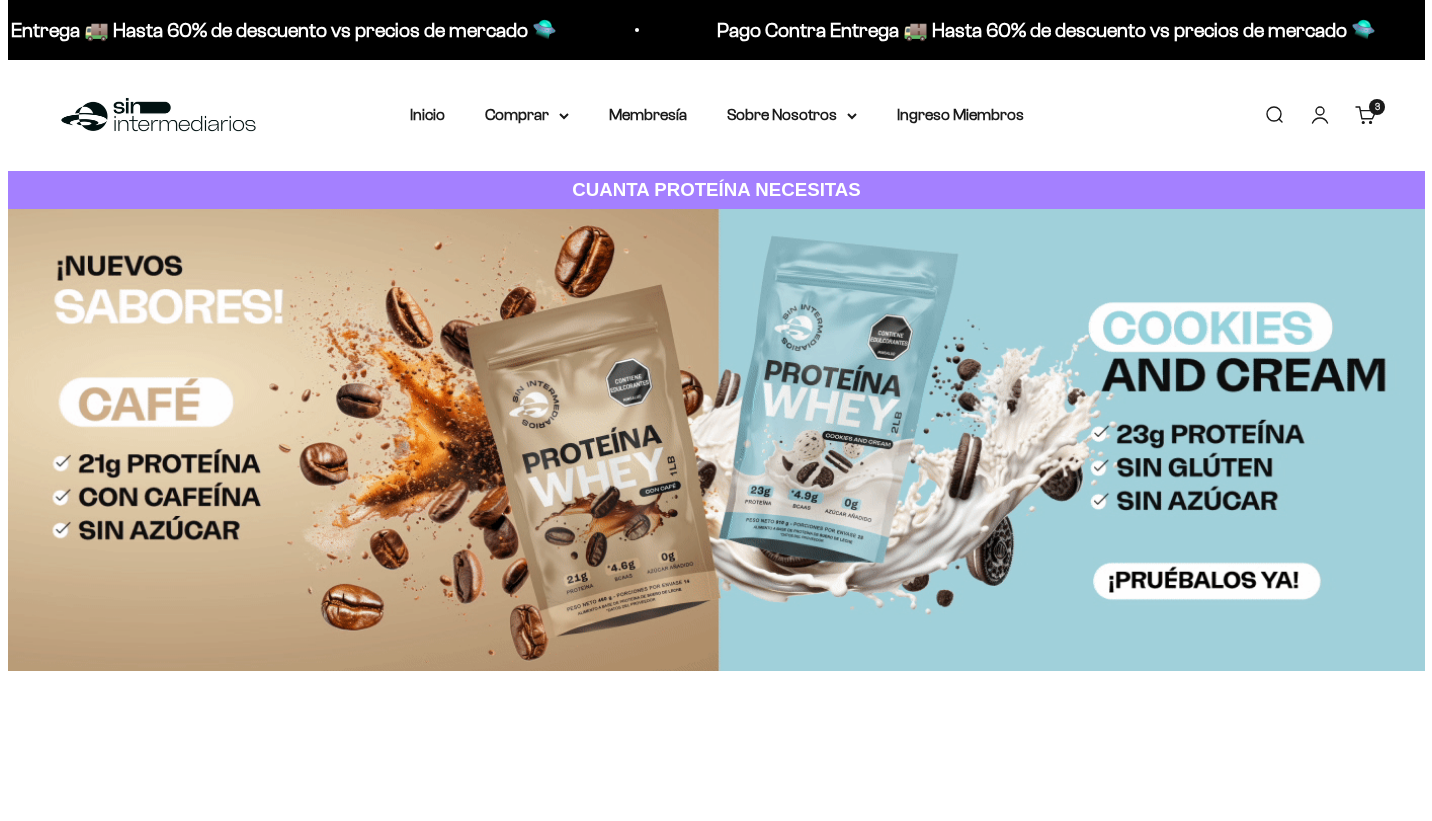 scroll, scrollTop: 0, scrollLeft: 0, axis: both 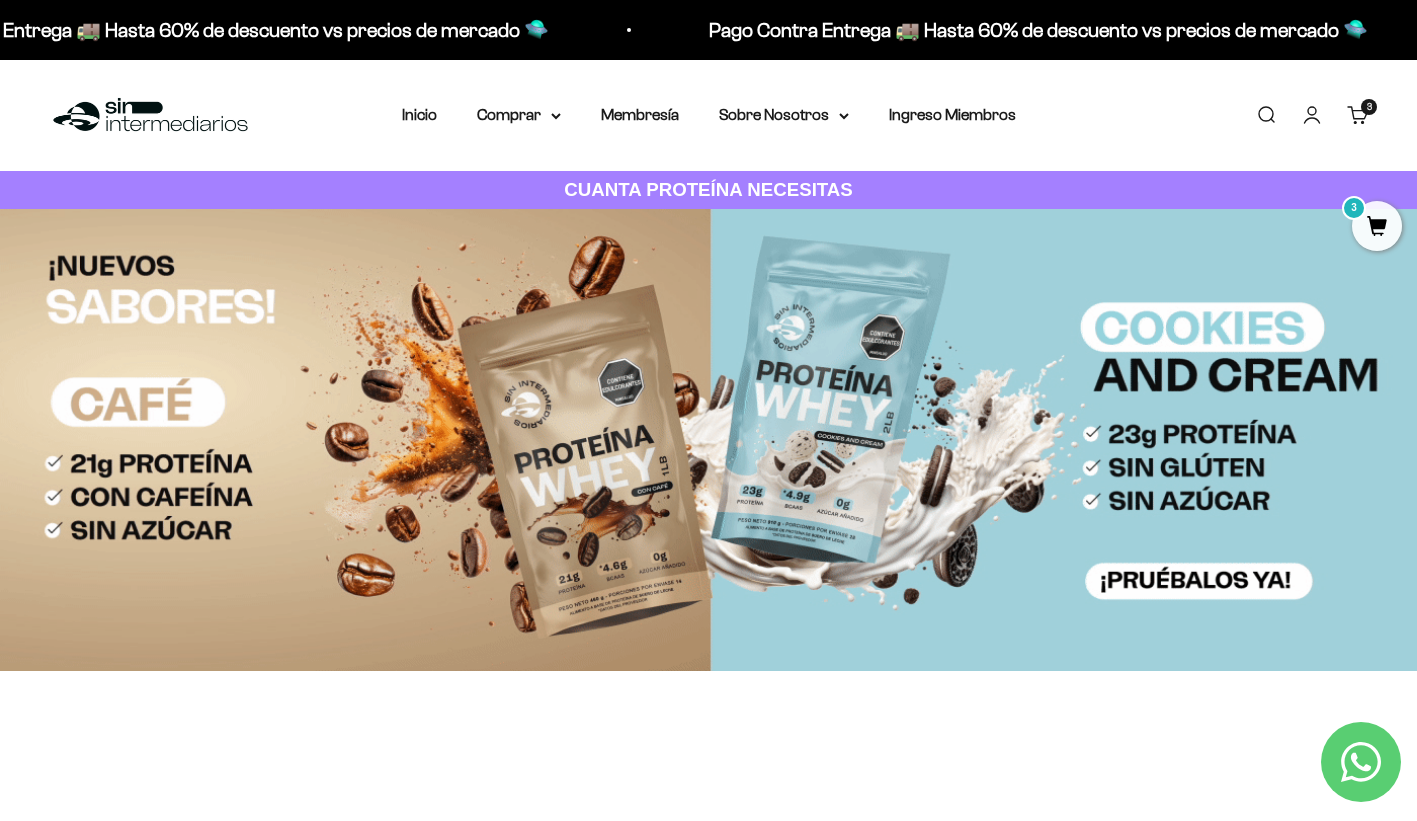 click on "3 artículos
3" at bounding box center (1369, 107) 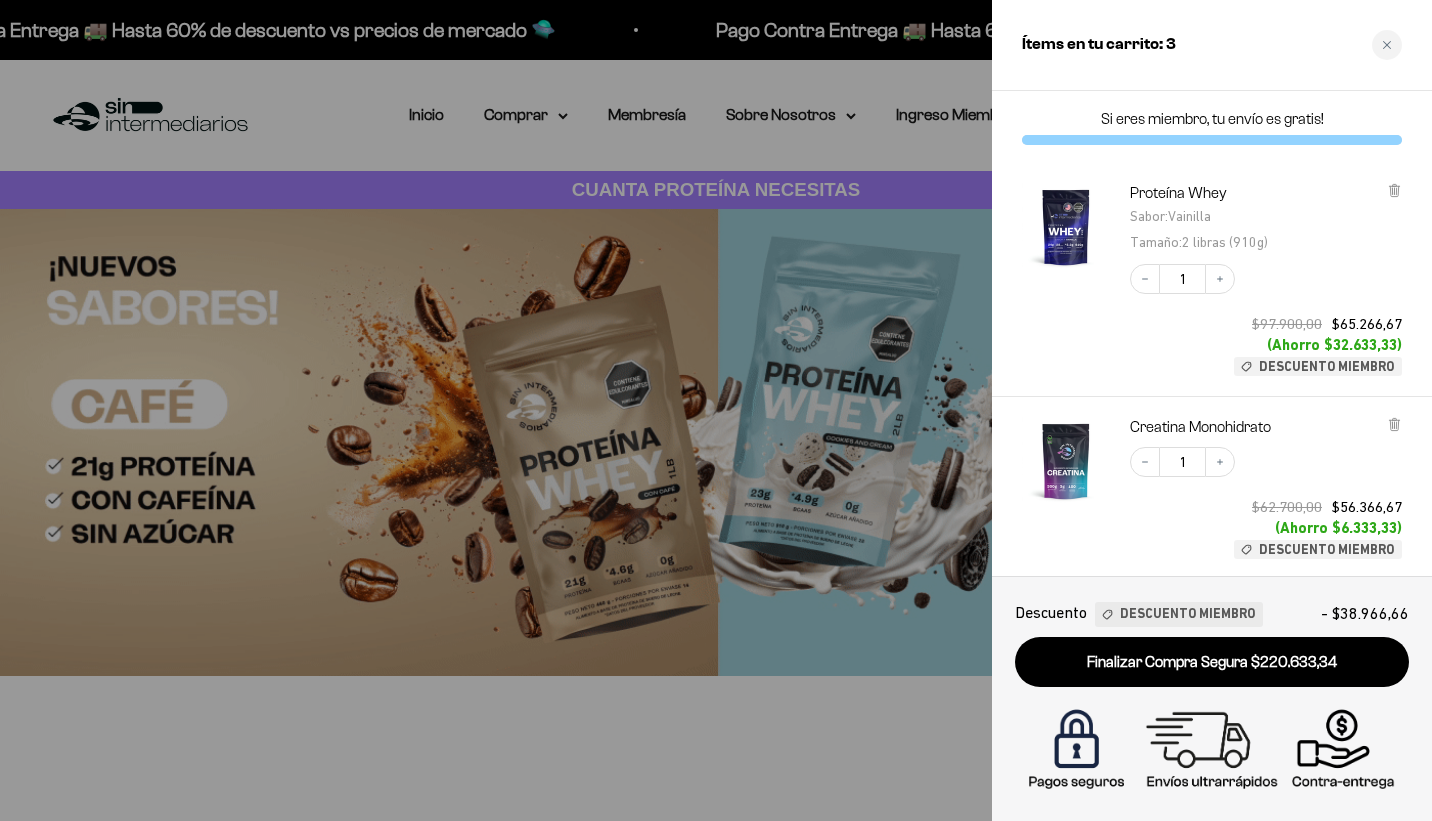 click at bounding box center (1066, 461) 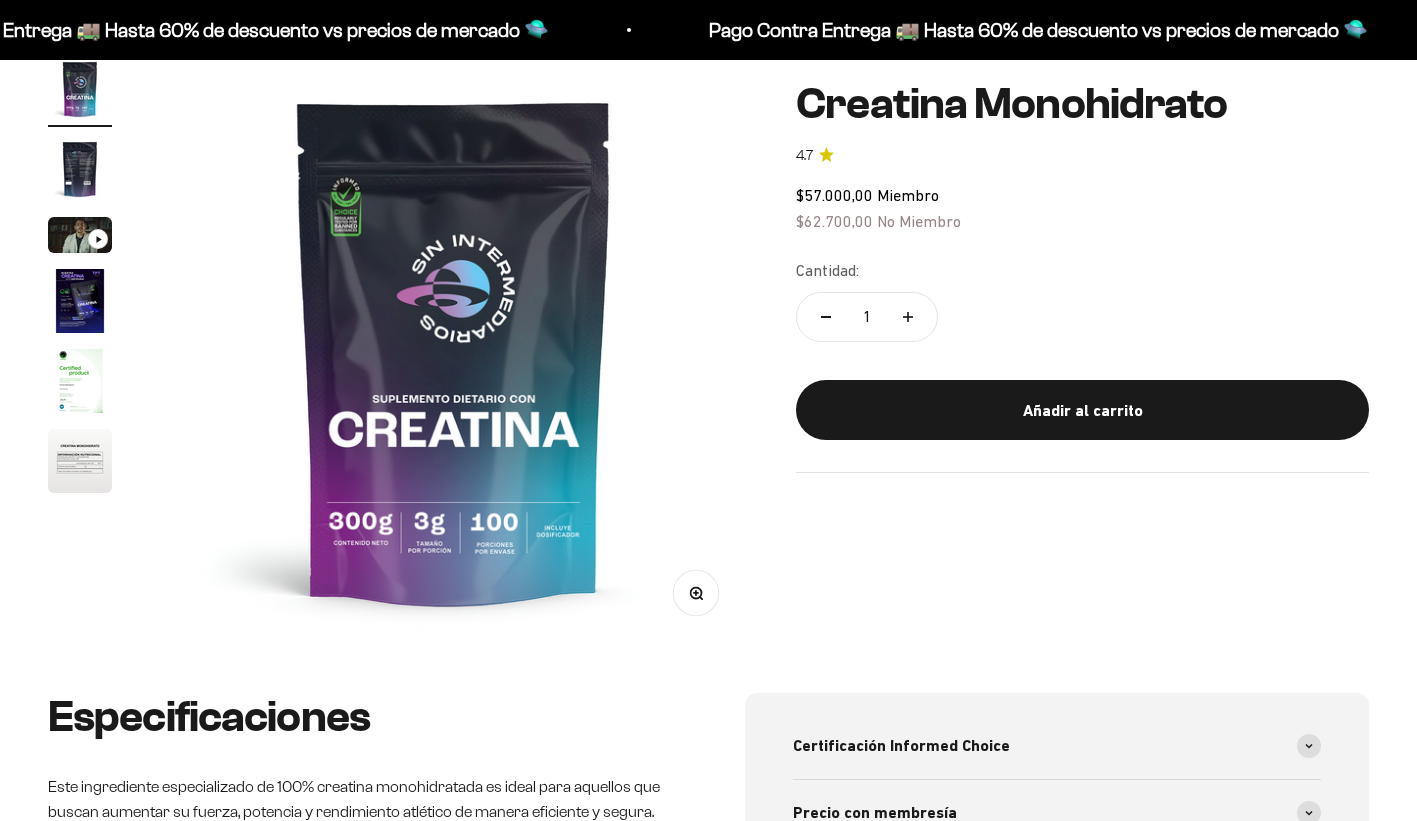 scroll, scrollTop: 200, scrollLeft: 0, axis: vertical 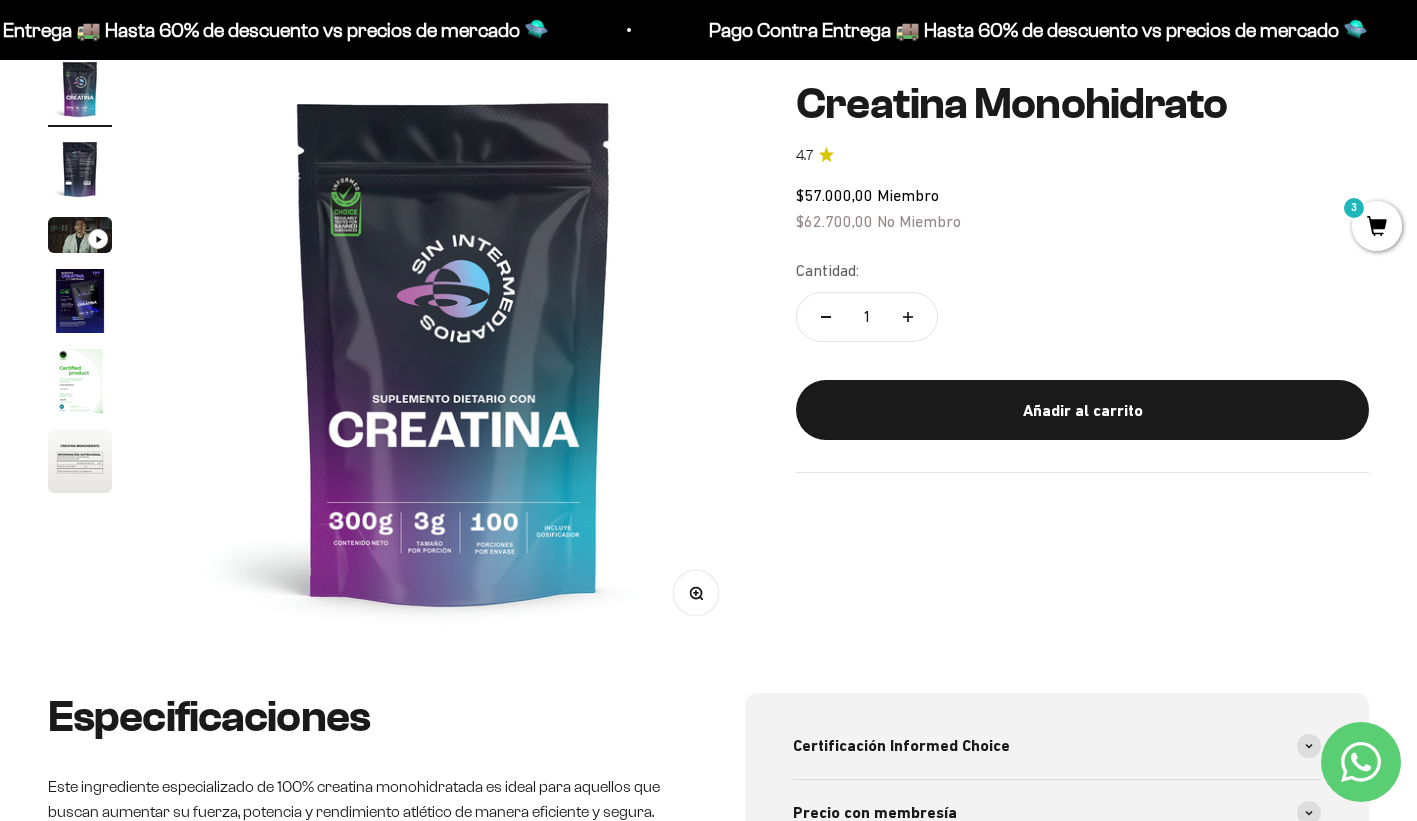 click at bounding box center [80, 381] 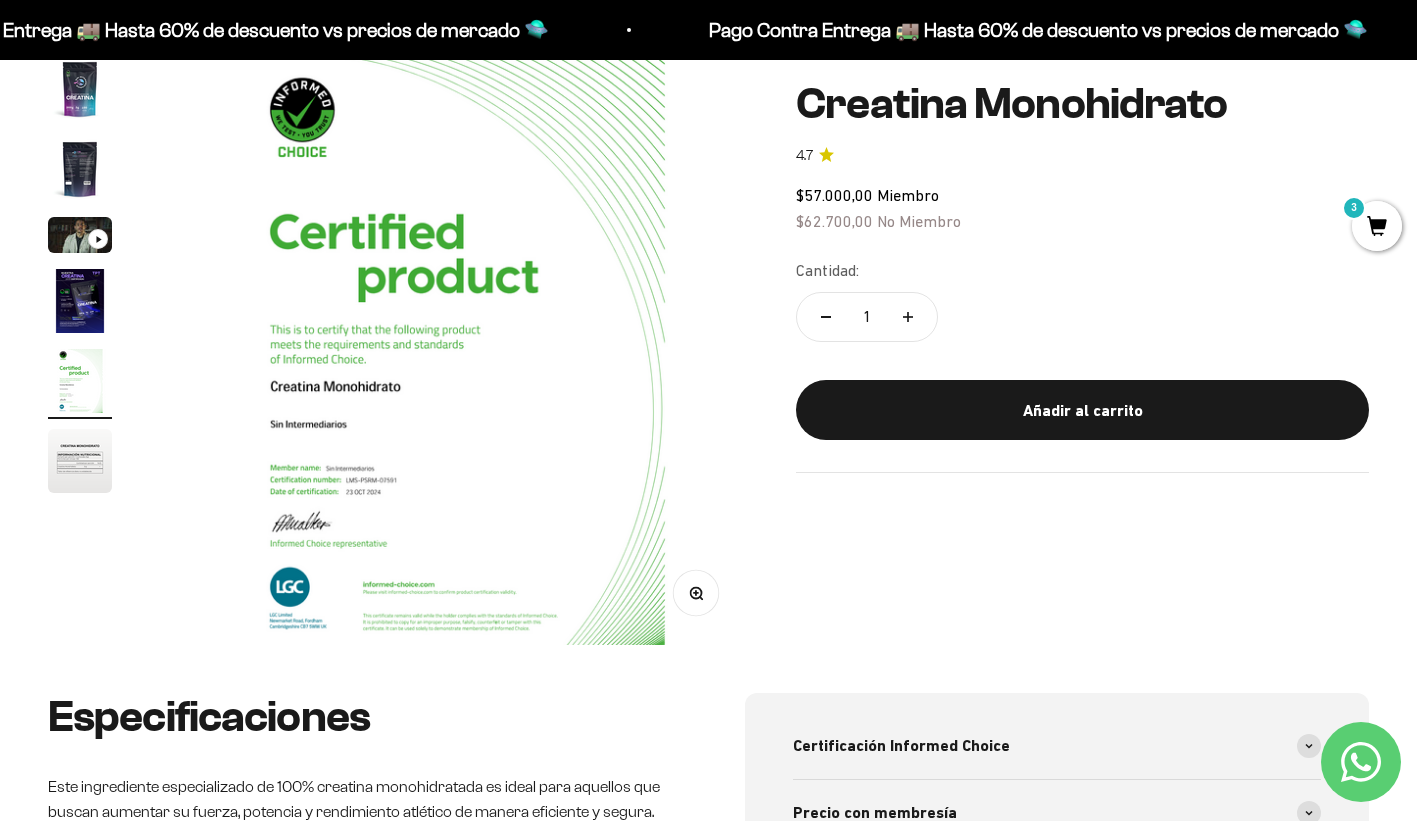 scroll, scrollTop: 0, scrollLeft: 2448, axis: horizontal 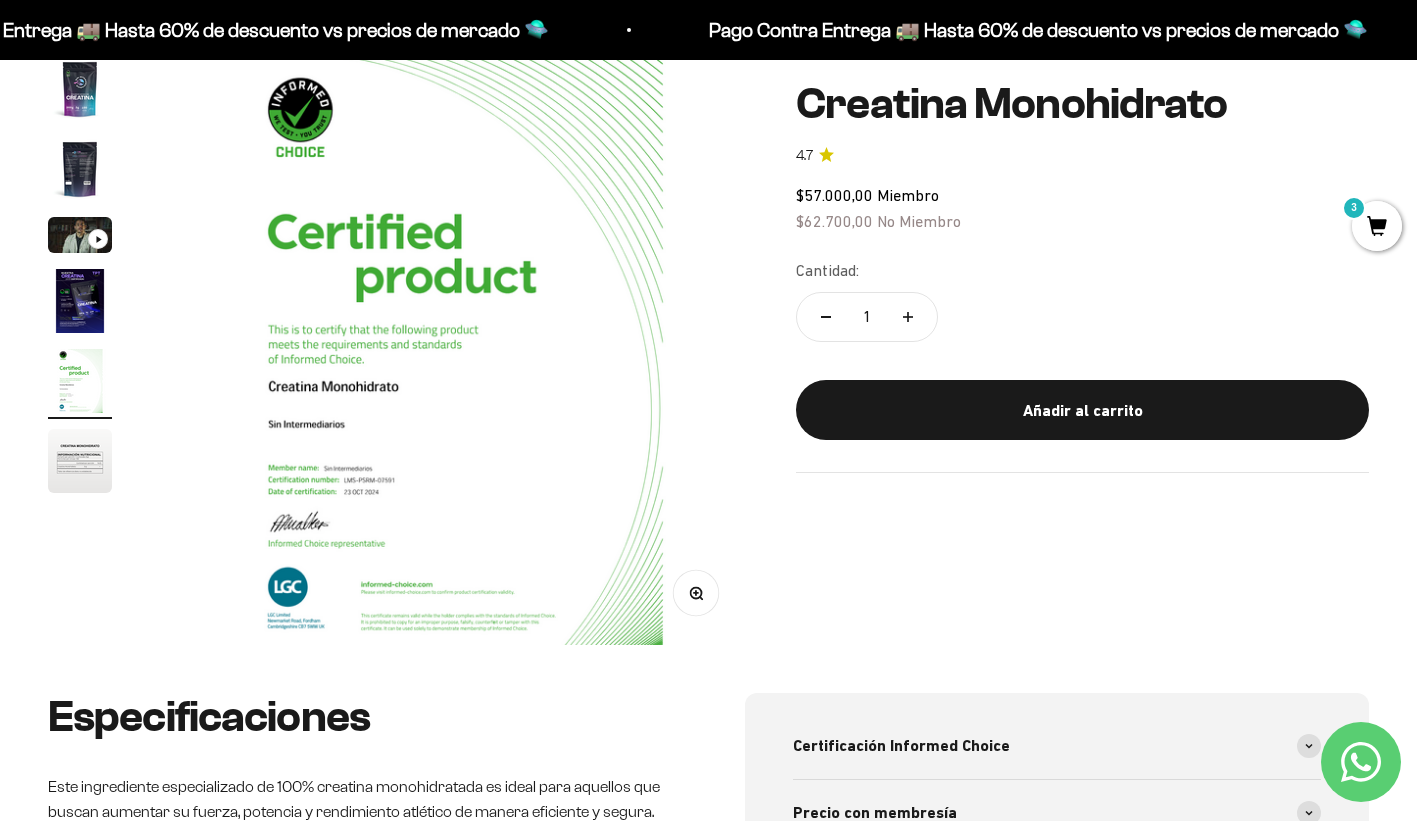 click at bounding box center (80, 461) 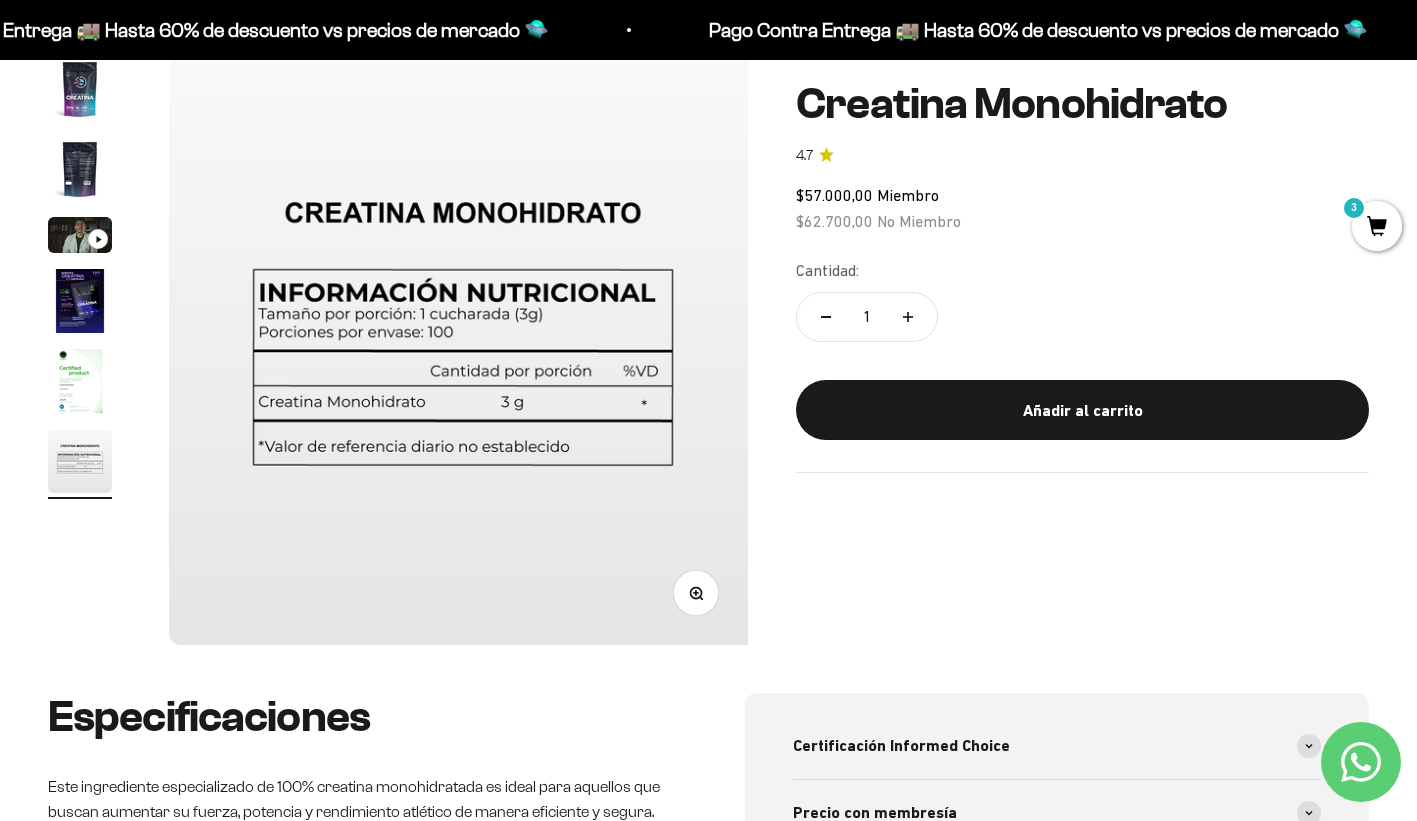 scroll, scrollTop: 0, scrollLeft: 3060, axis: horizontal 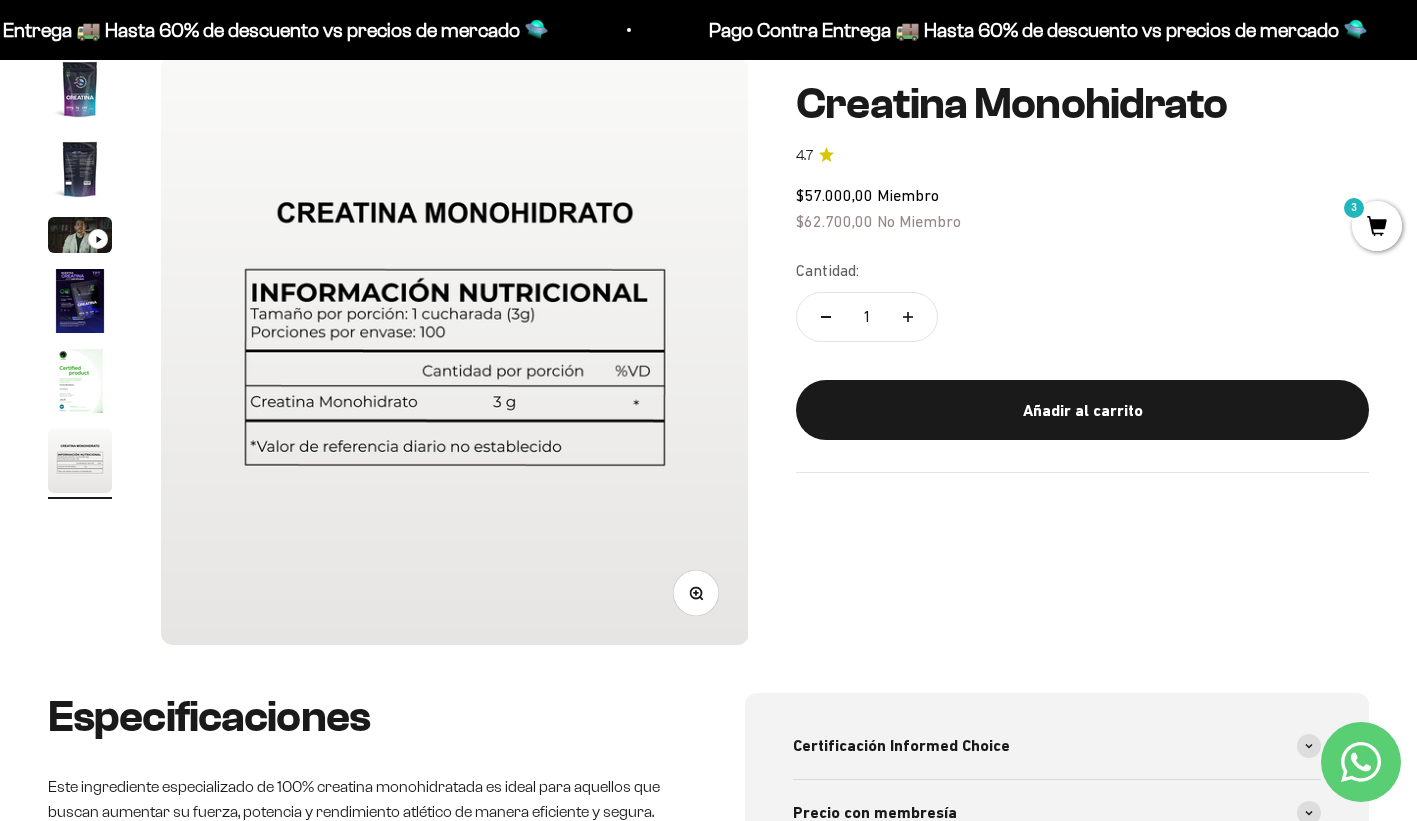 click at bounding box center [80, 169] 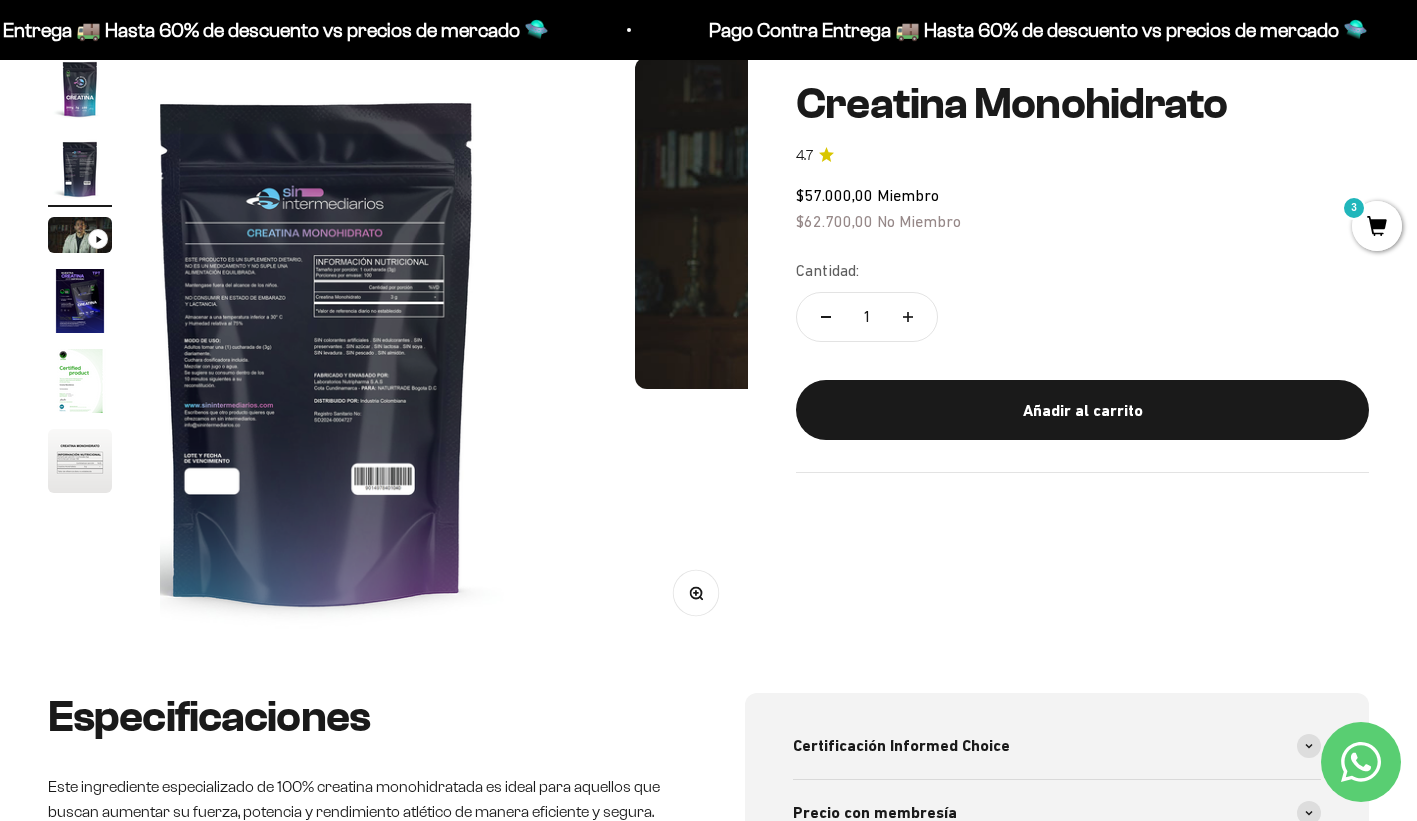 scroll, scrollTop: 0, scrollLeft: 612, axis: horizontal 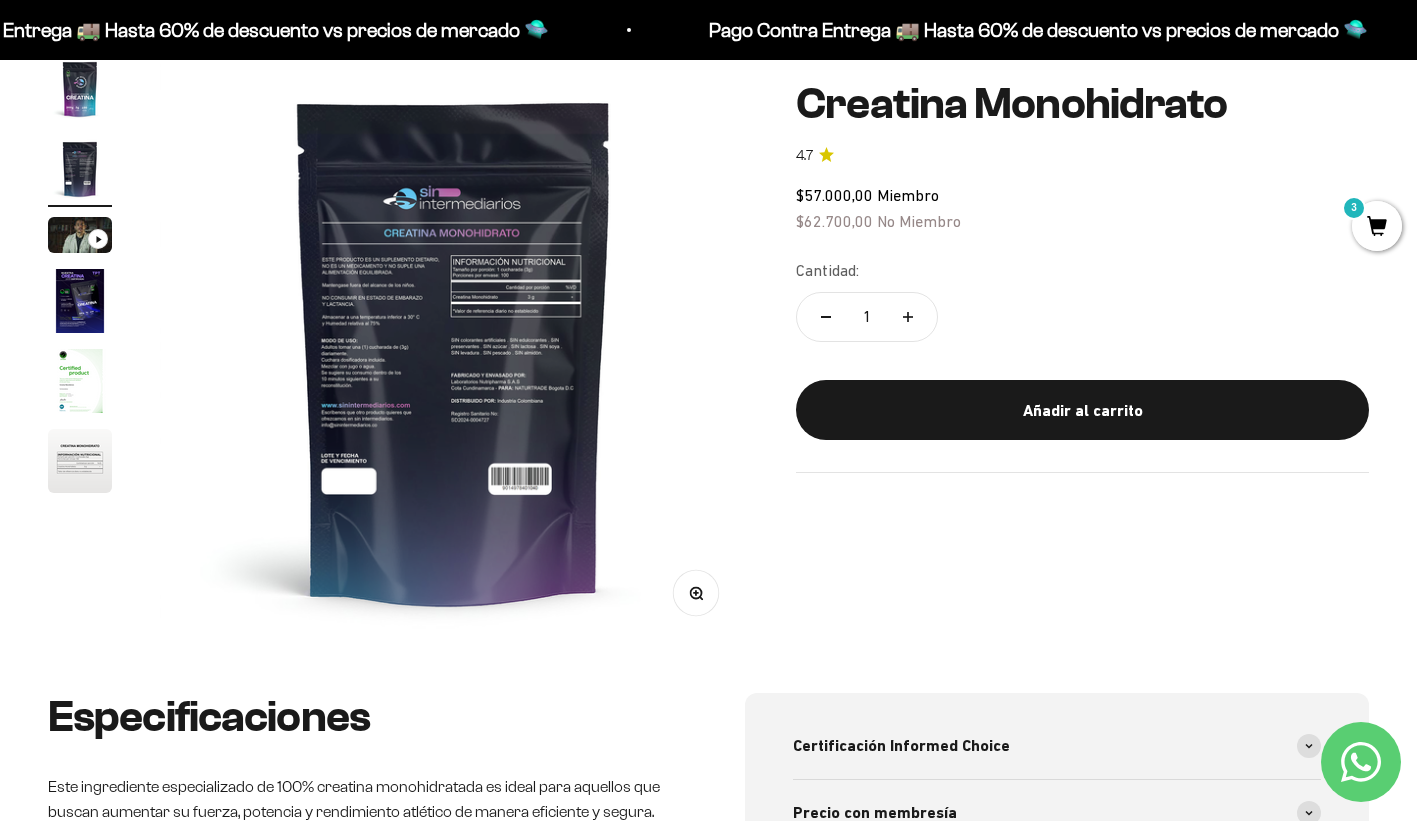 click on "Zoom" at bounding box center [696, 593] 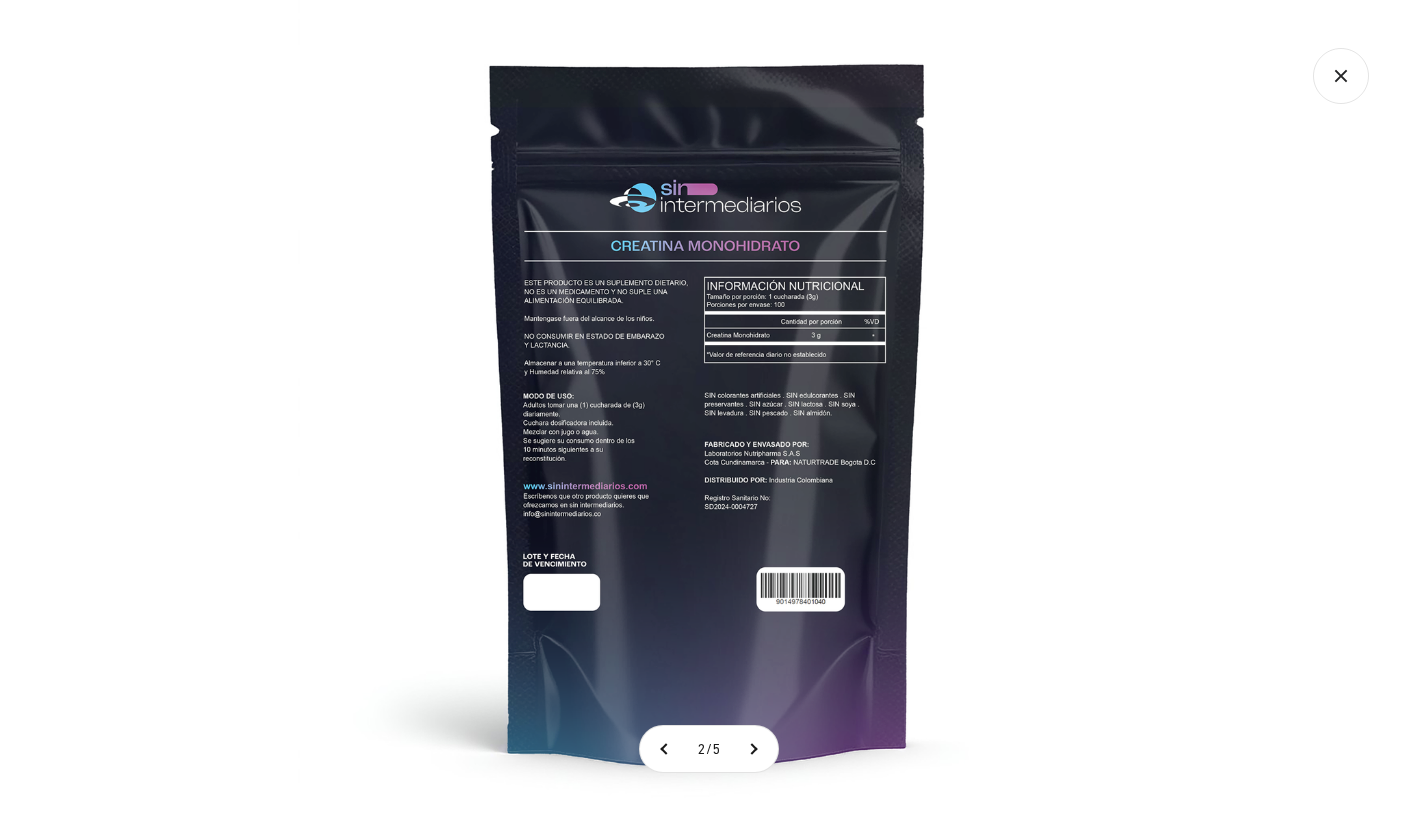 click 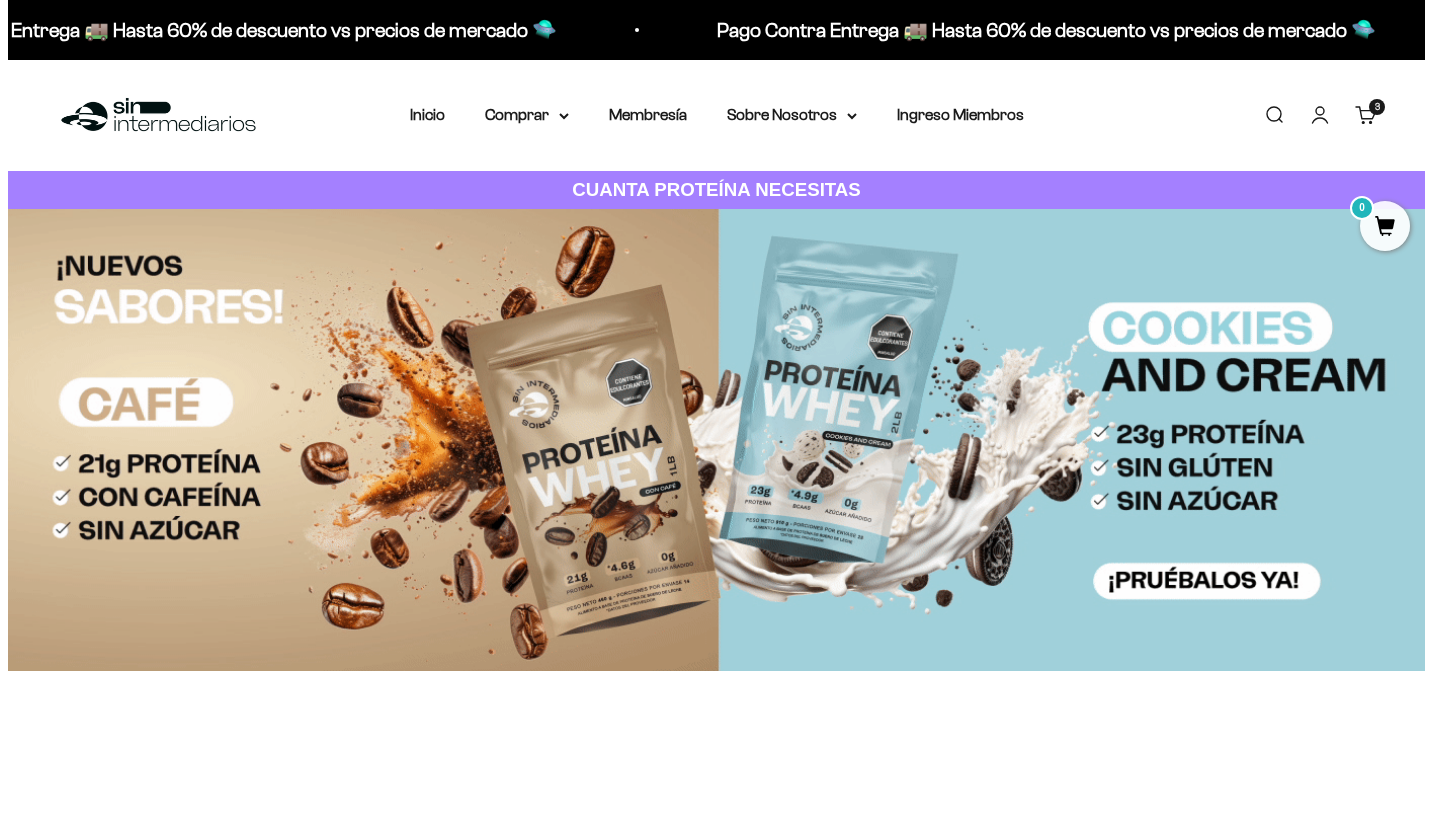 scroll, scrollTop: 0, scrollLeft: 0, axis: both 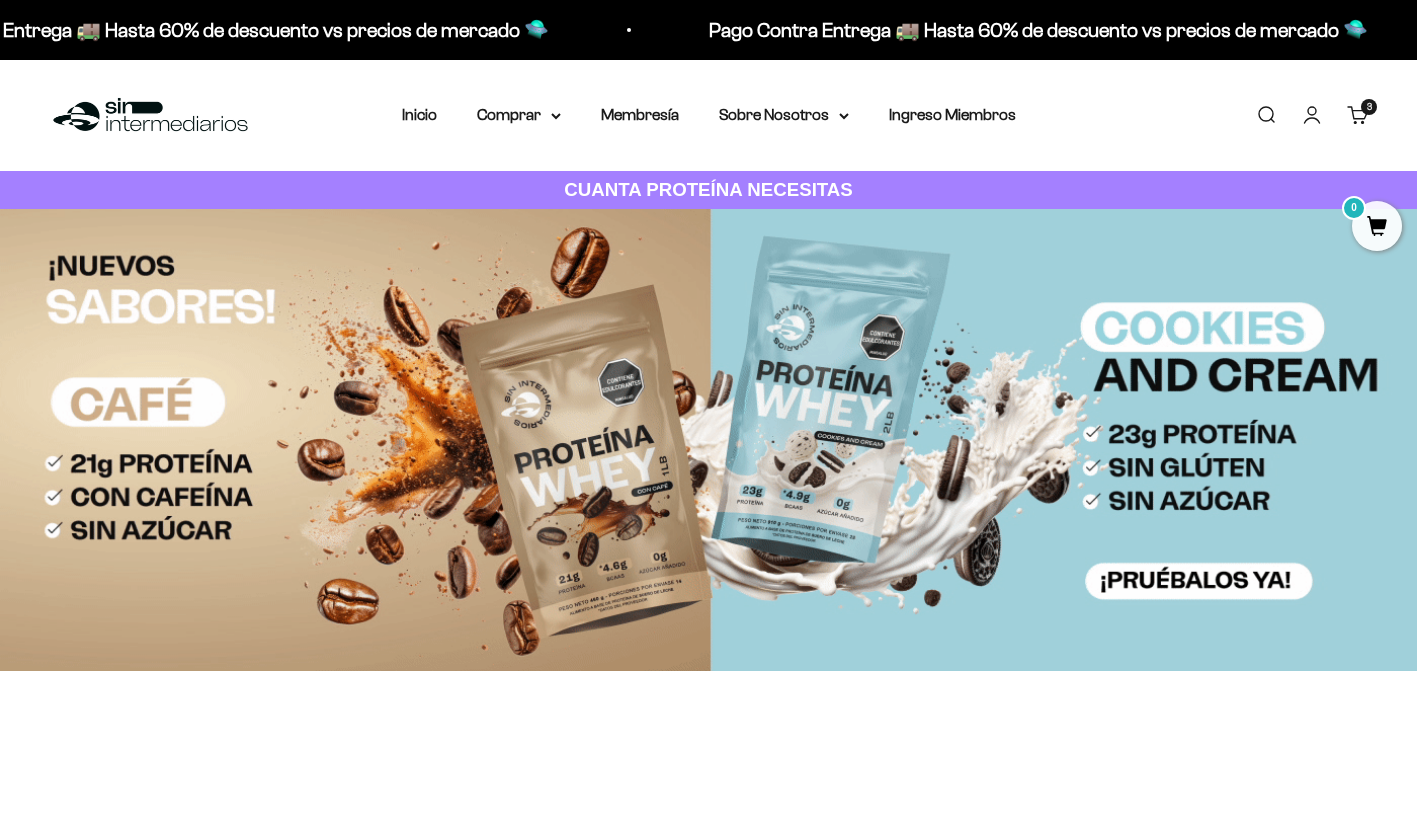 click on "Carrito
3 artículos
3" at bounding box center [1358, 115] 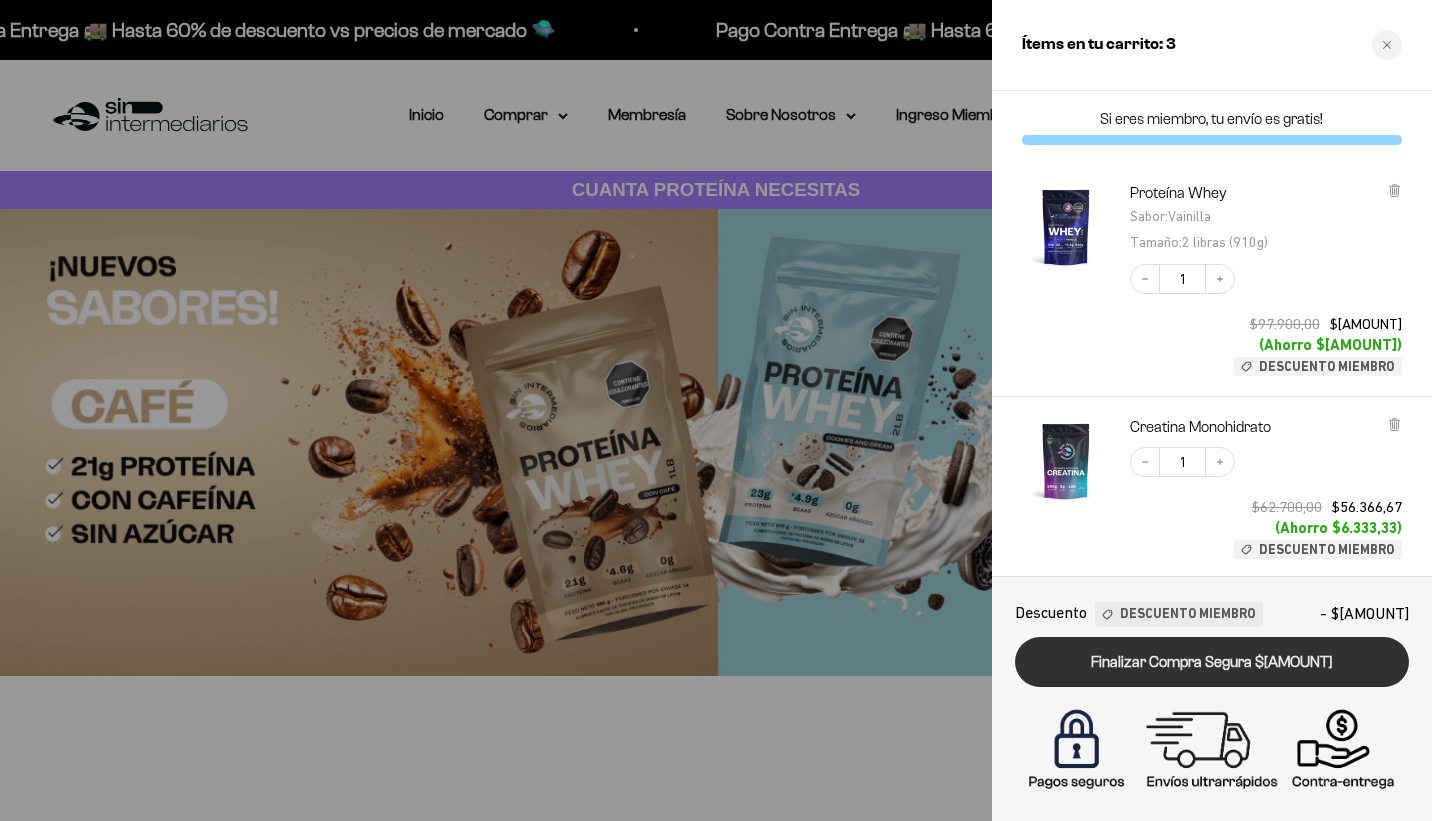 click on "Finalizar Compra Segura [CURRENCY]" at bounding box center (1212, 662) 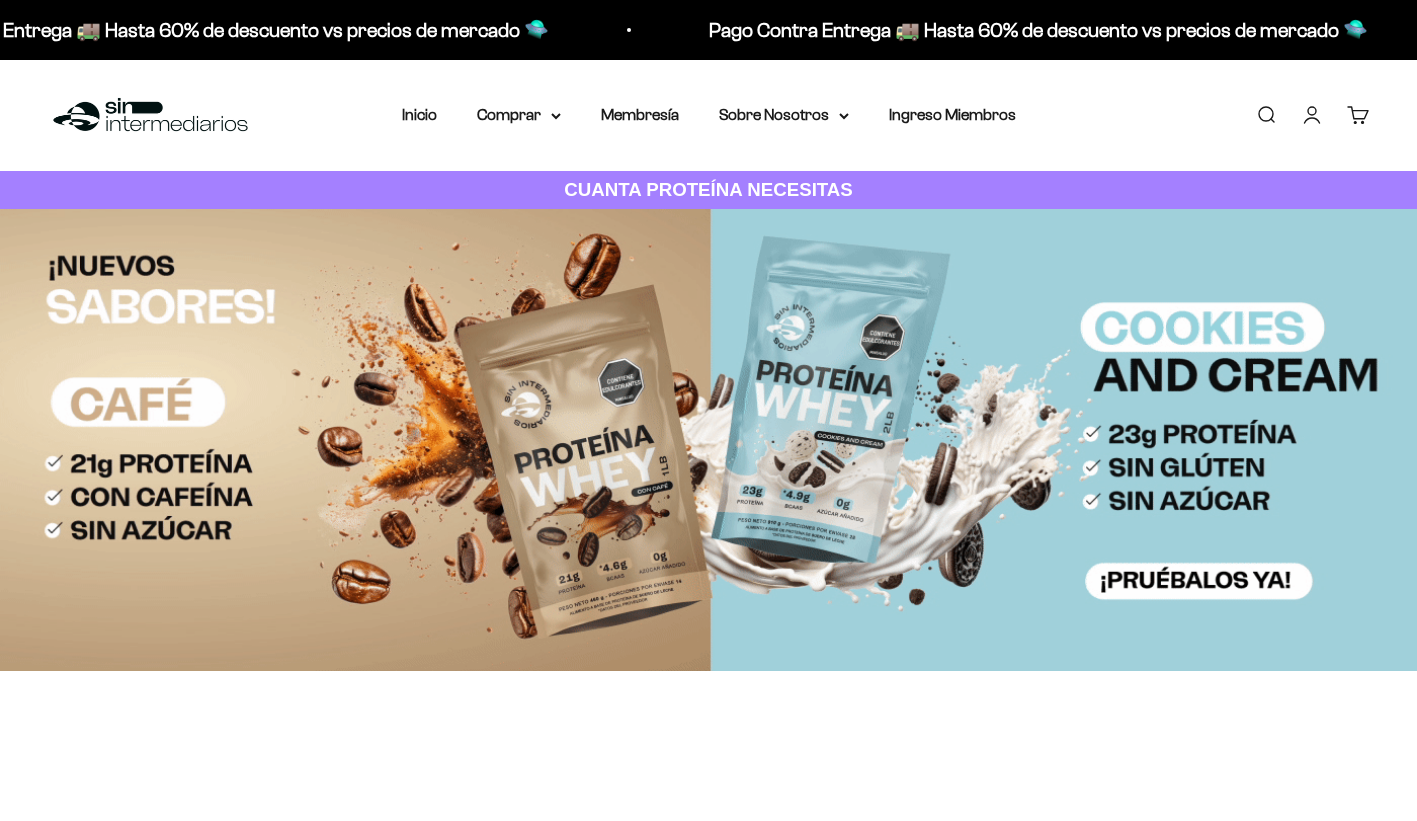 scroll, scrollTop: 0, scrollLeft: 0, axis: both 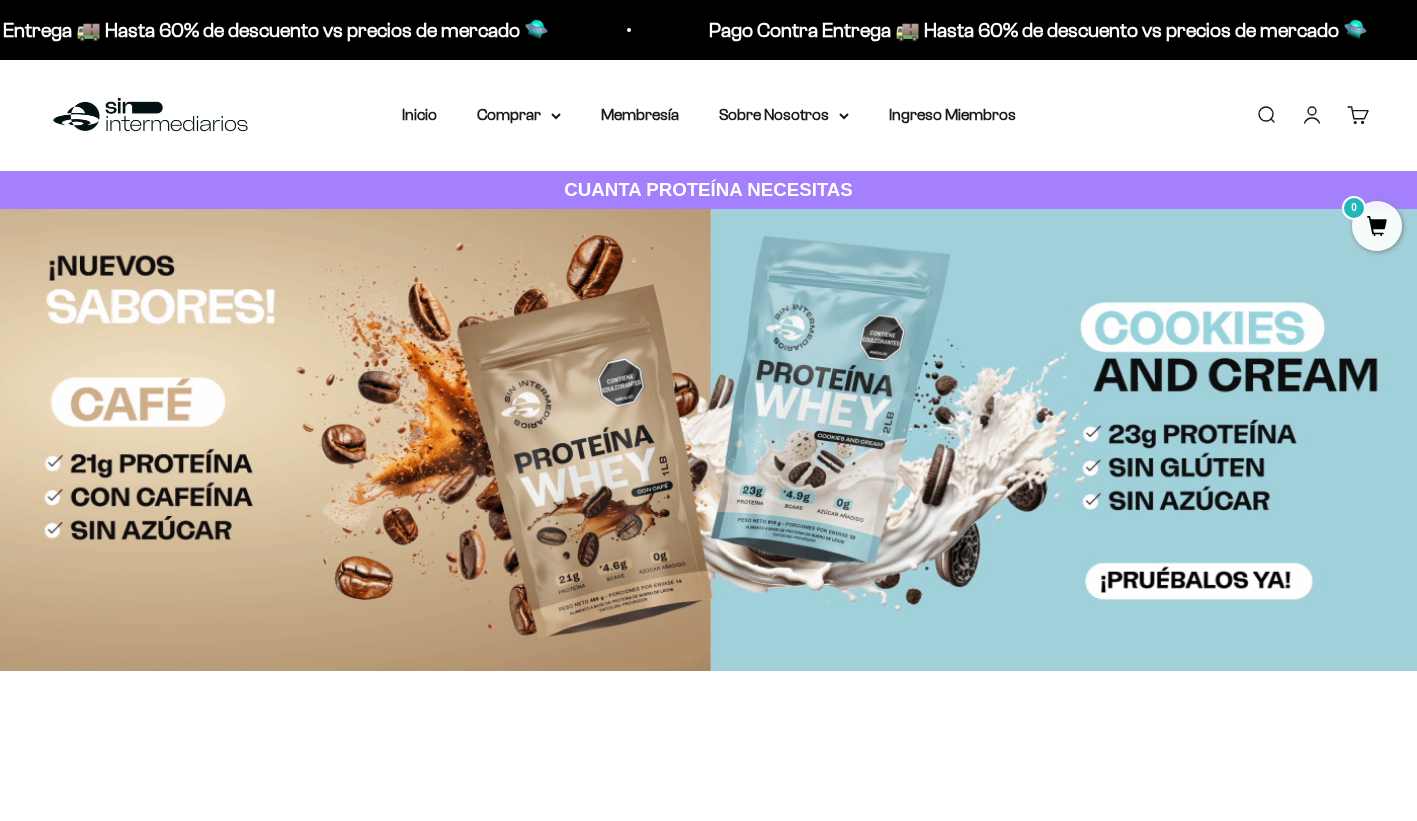 click on "Carrito
0" at bounding box center (1358, 115) 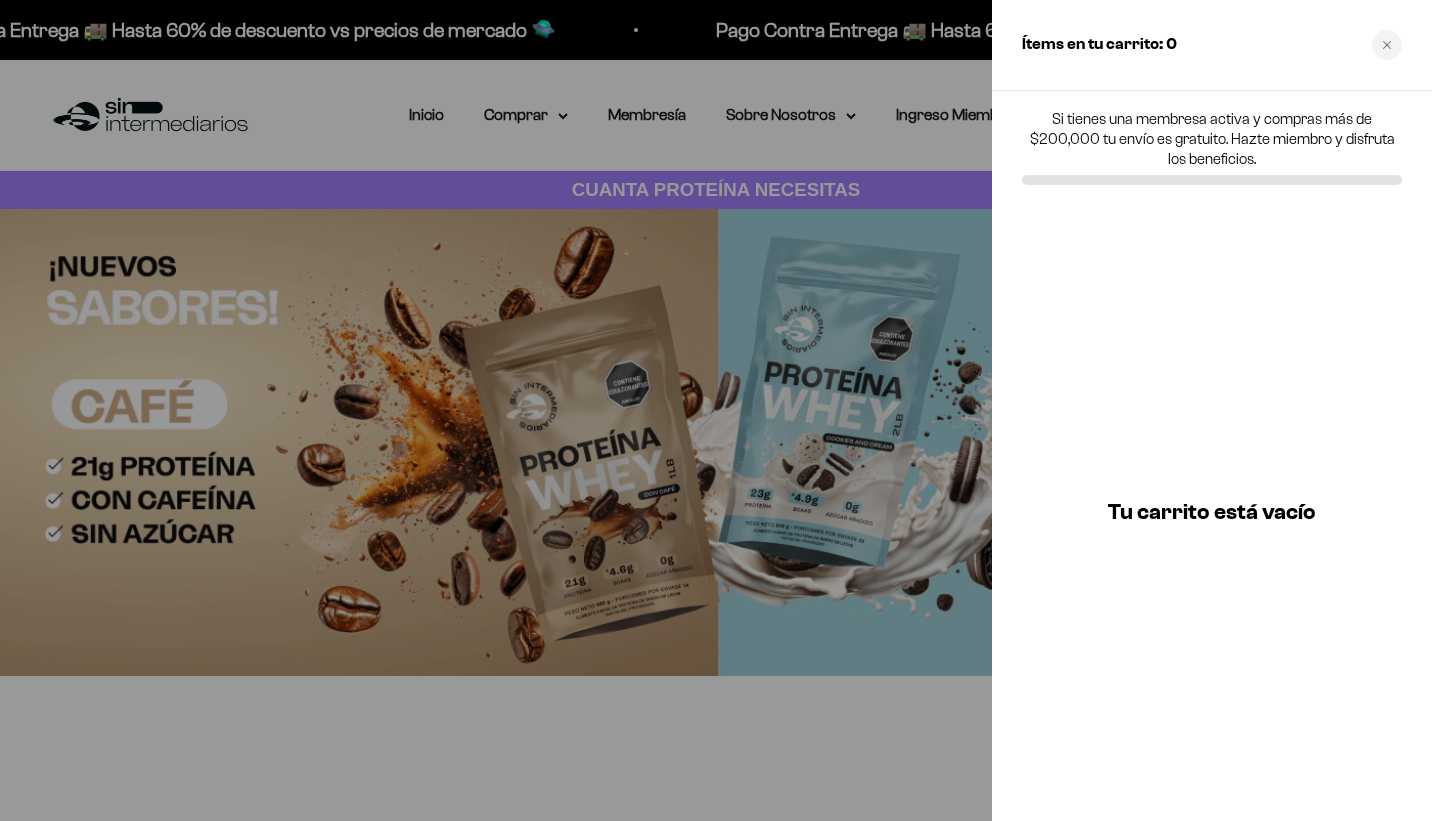 click at bounding box center (716, 410) 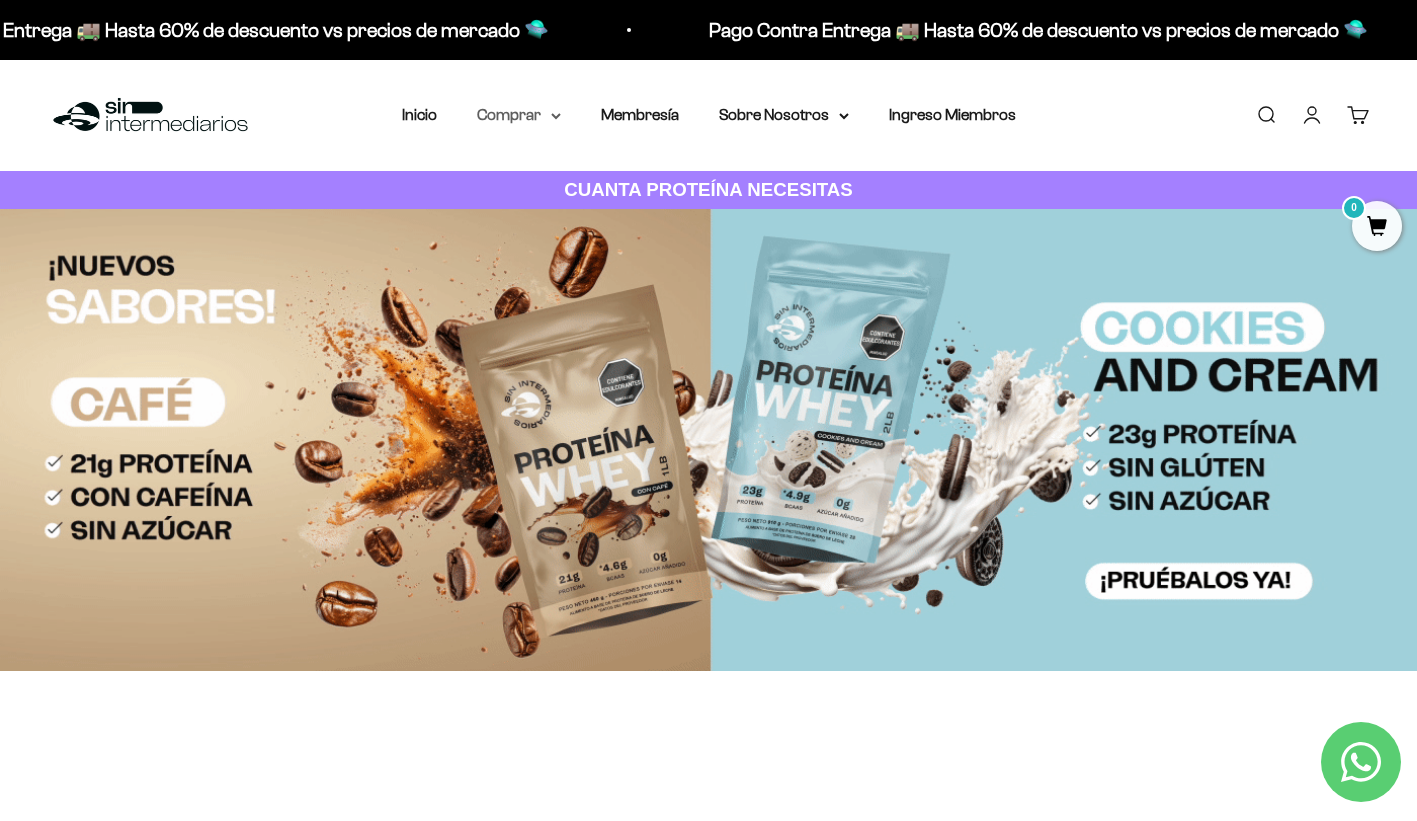 click on "Comprar" at bounding box center (519, 115) 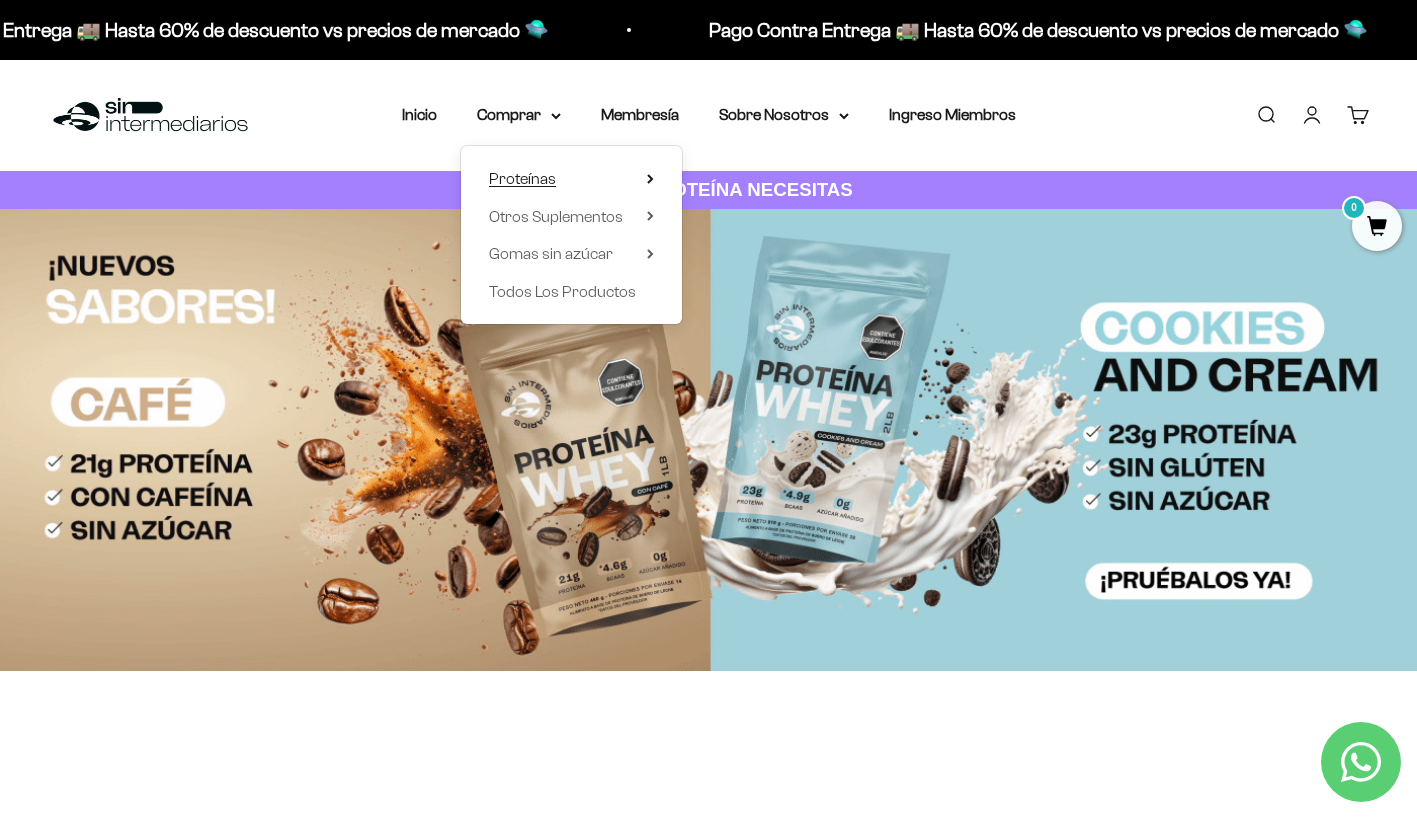 click 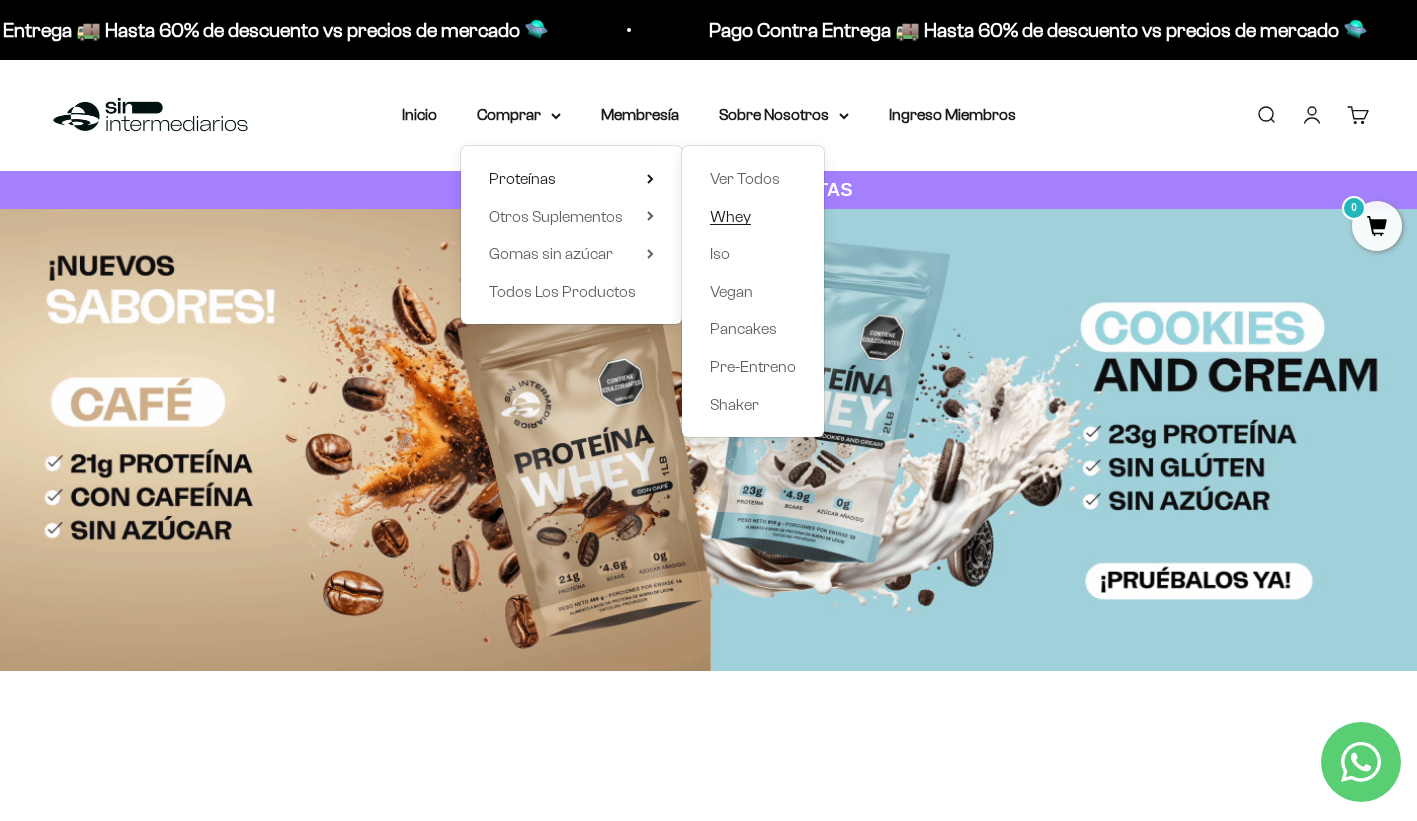 click on "Whey" at bounding box center [730, 216] 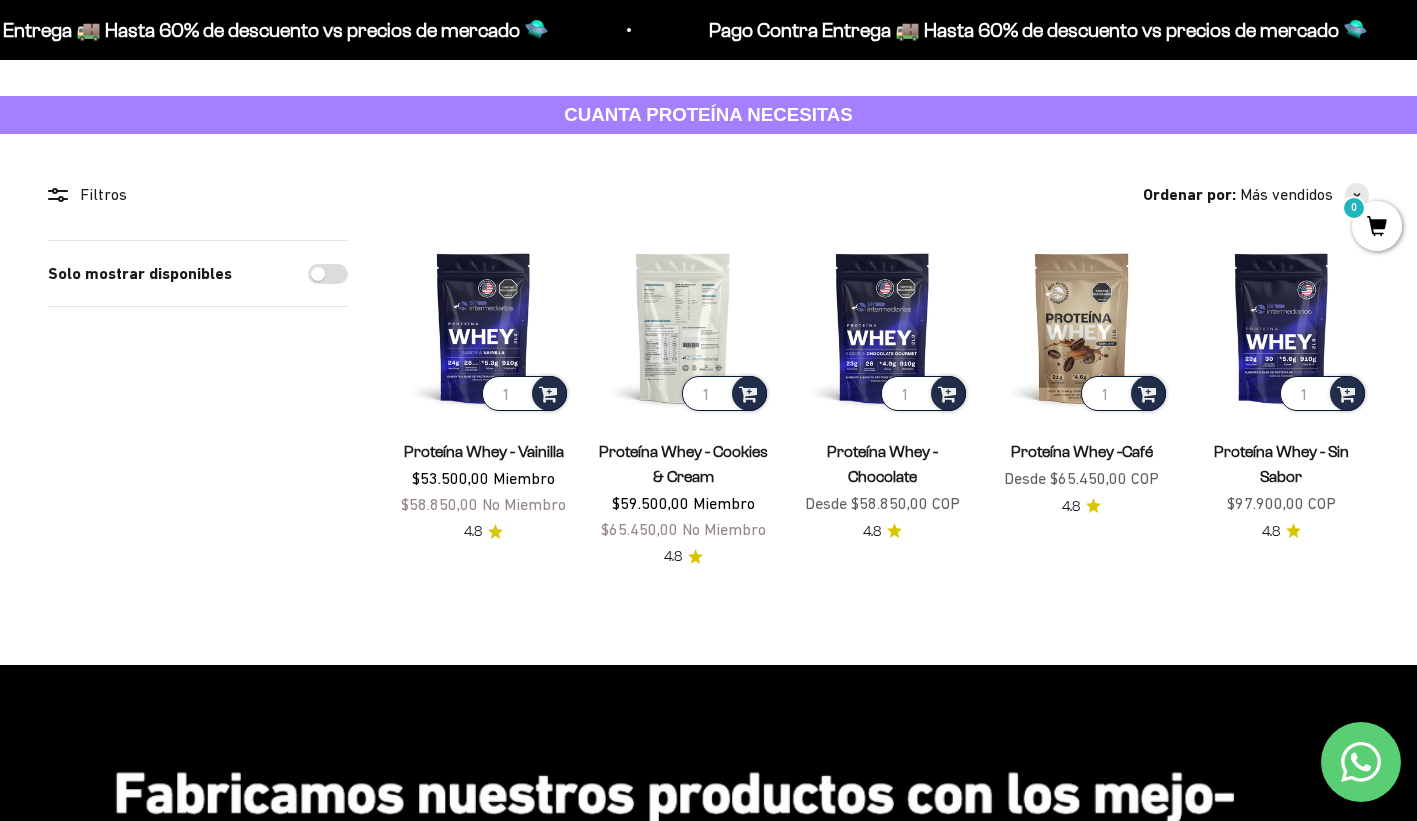 scroll, scrollTop: 0, scrollLeft: 0, axis: both 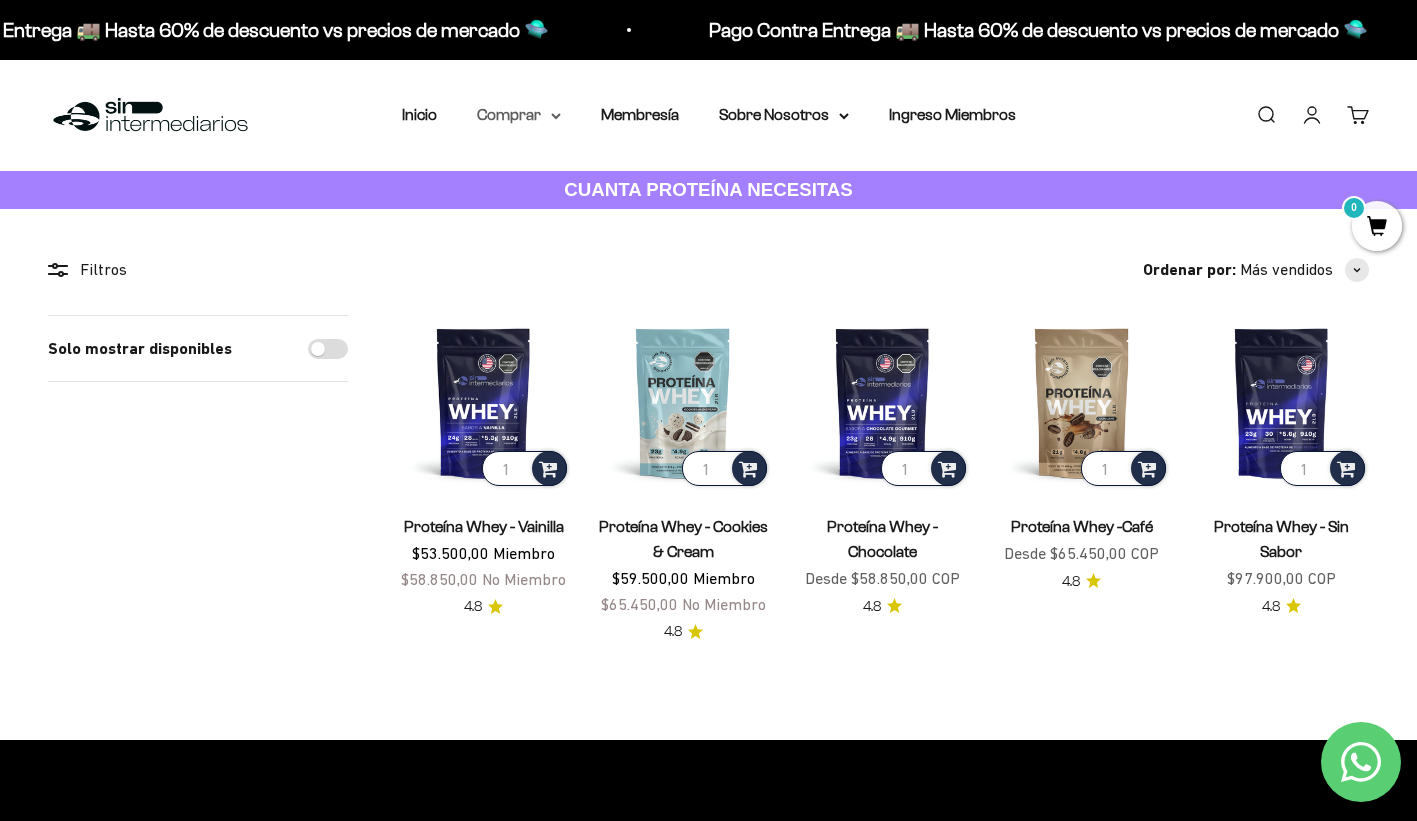 click 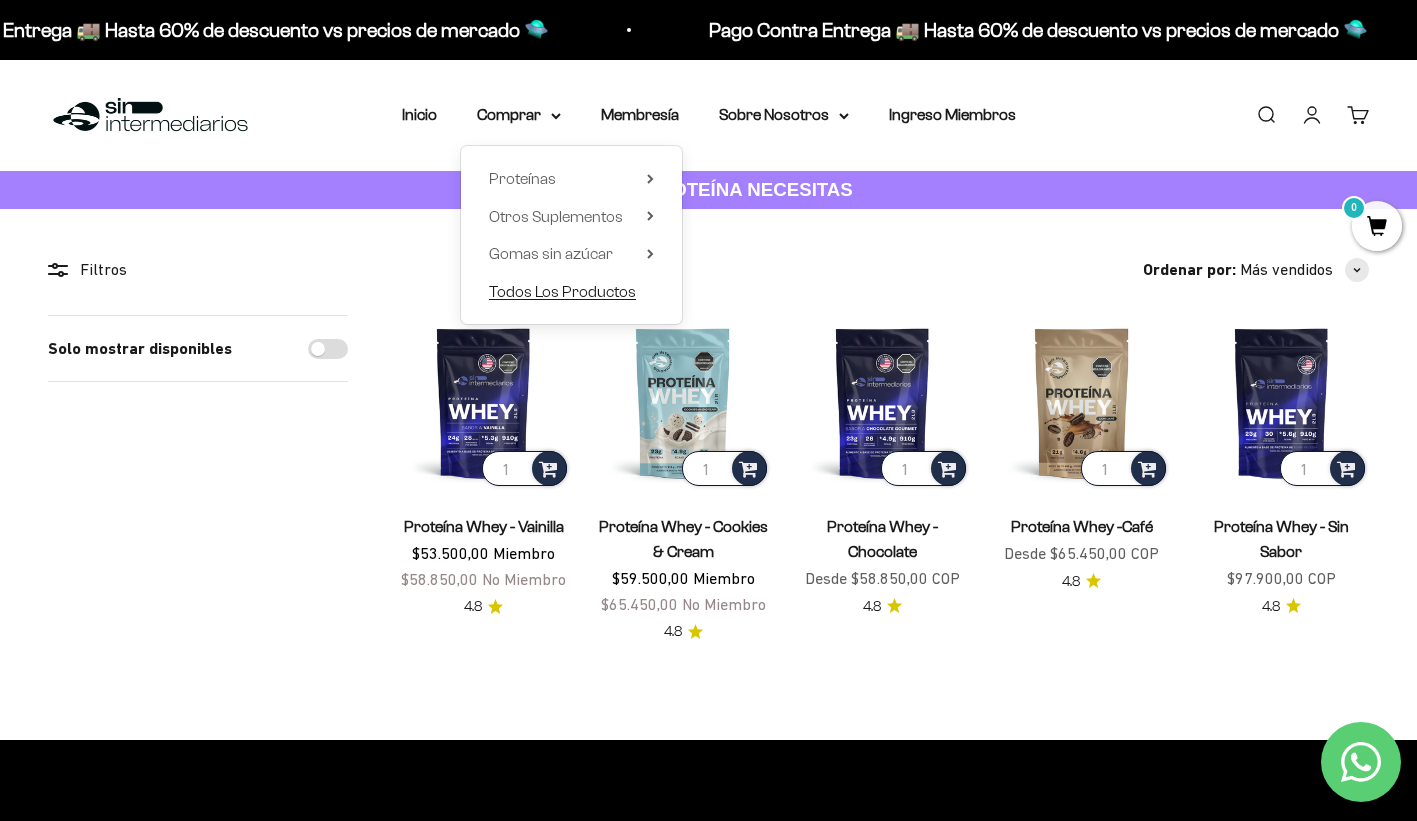 click on "Todos Los Productos" at bounding box center (562, 291) 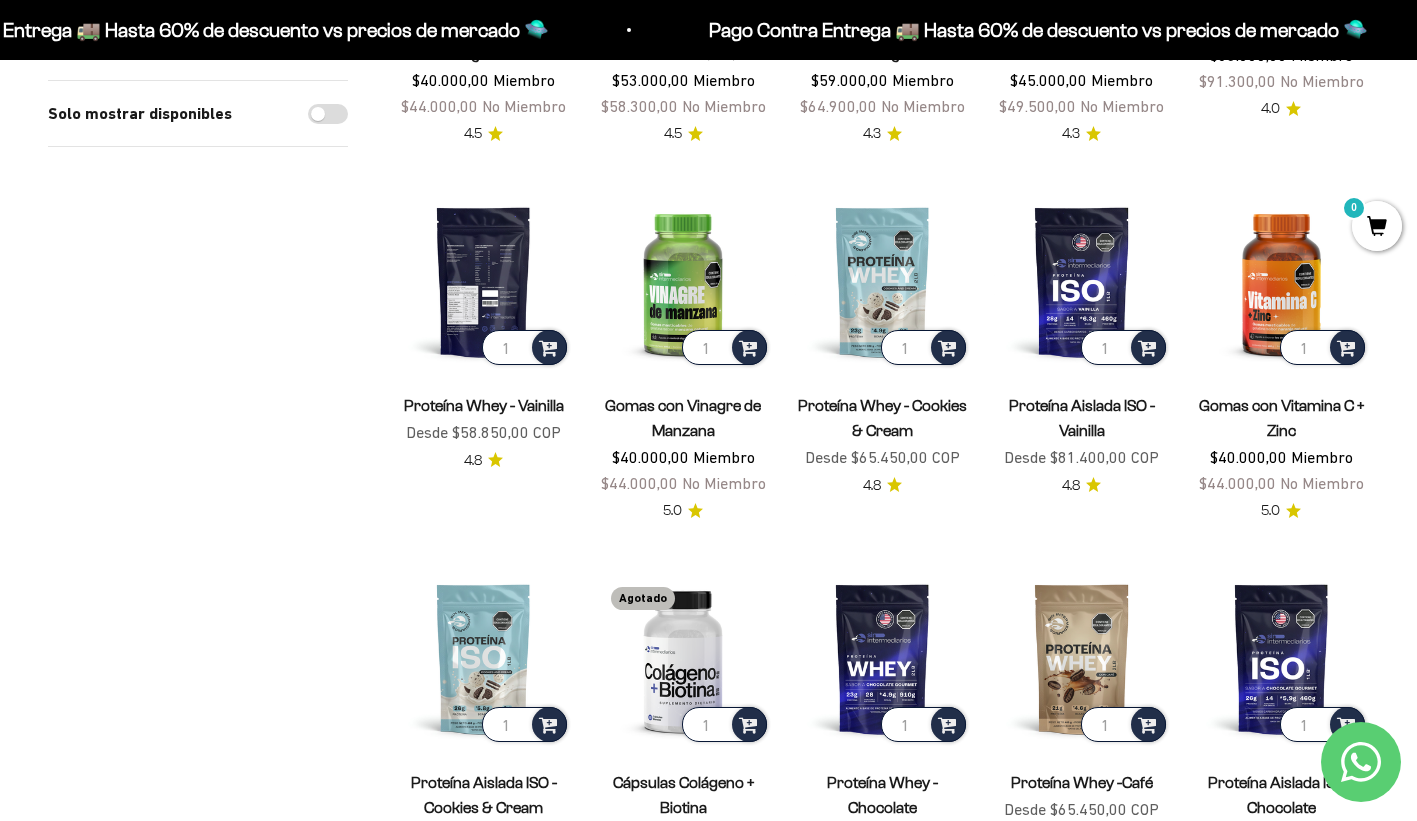 scroll, scrollTop: 1133, scrollLeft: 0, axis: vertical 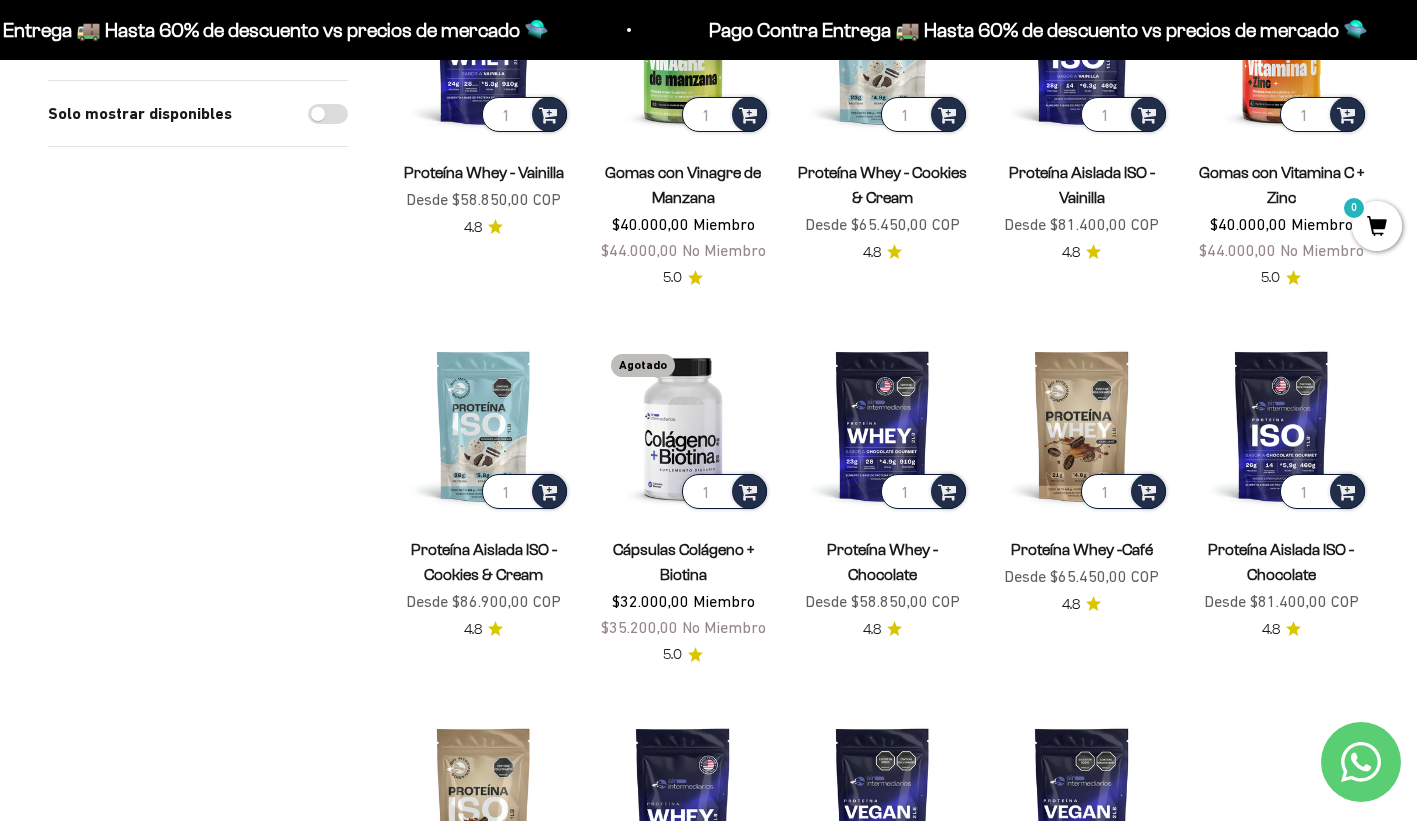click on "Solo mostrar disponibles" at bounding box center (328, 114) 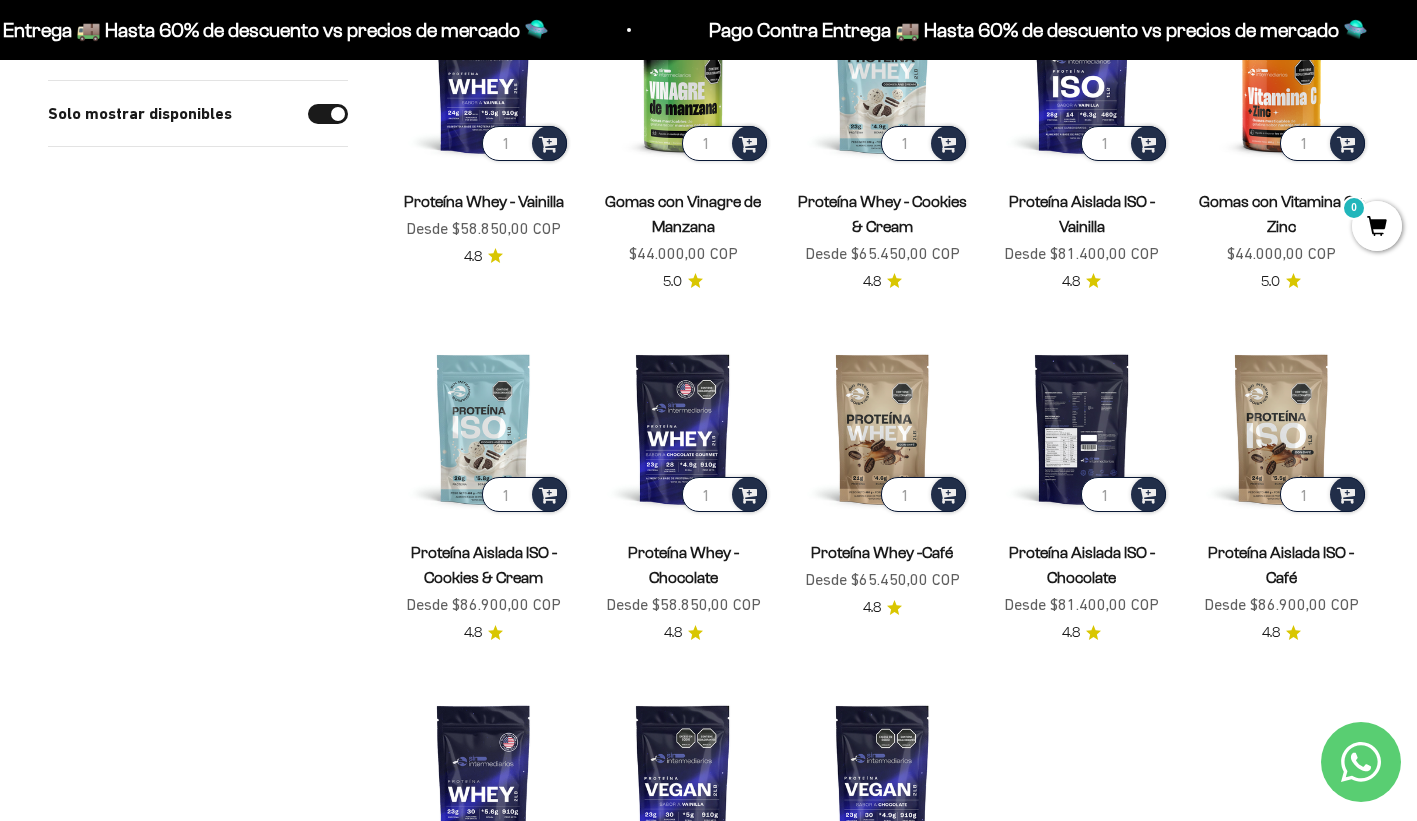 scroll, scrollTop: 1235, scrollLeft: 0, axis: vertical 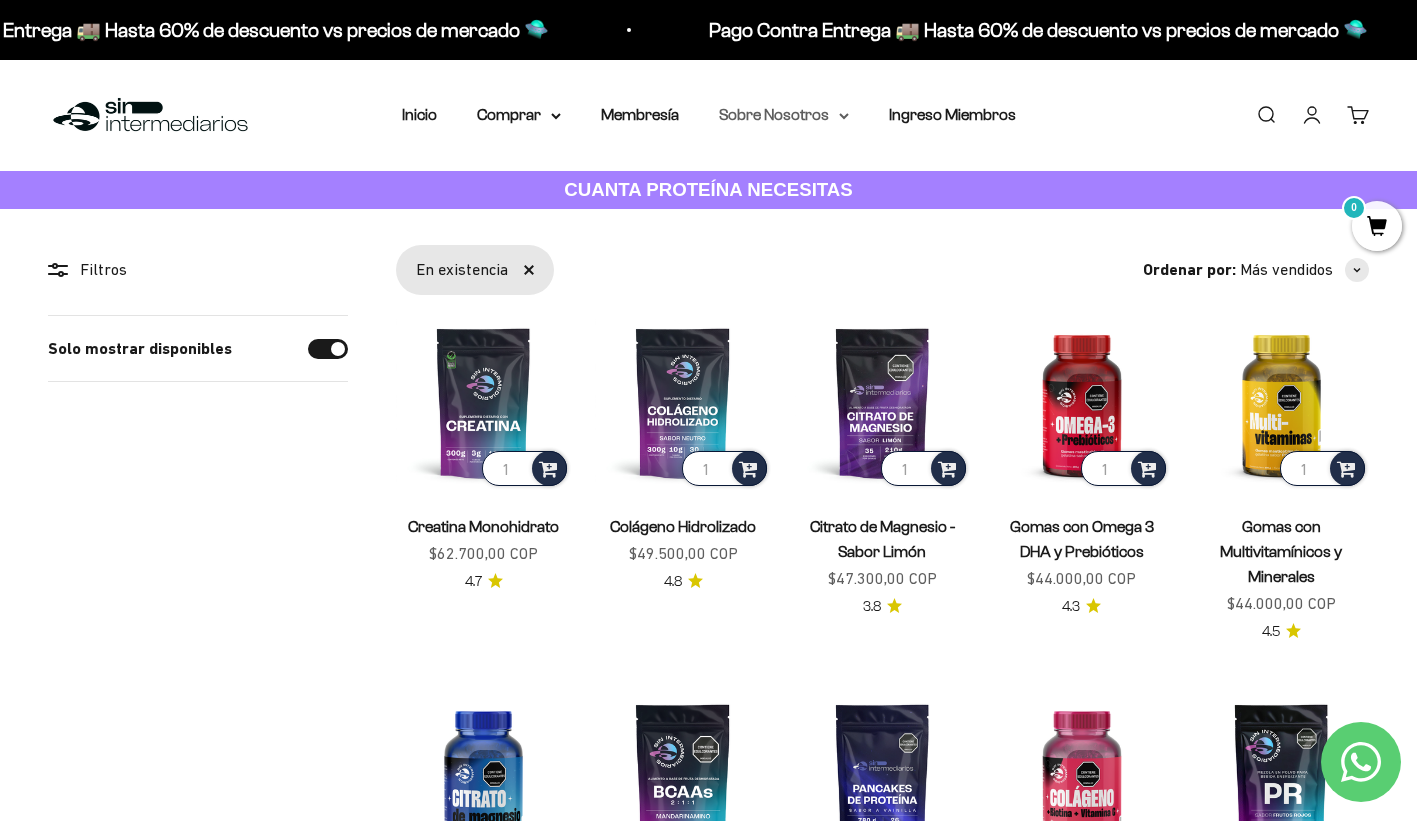 click on "Sobre Nosotros" at bounding box center (784, 115) 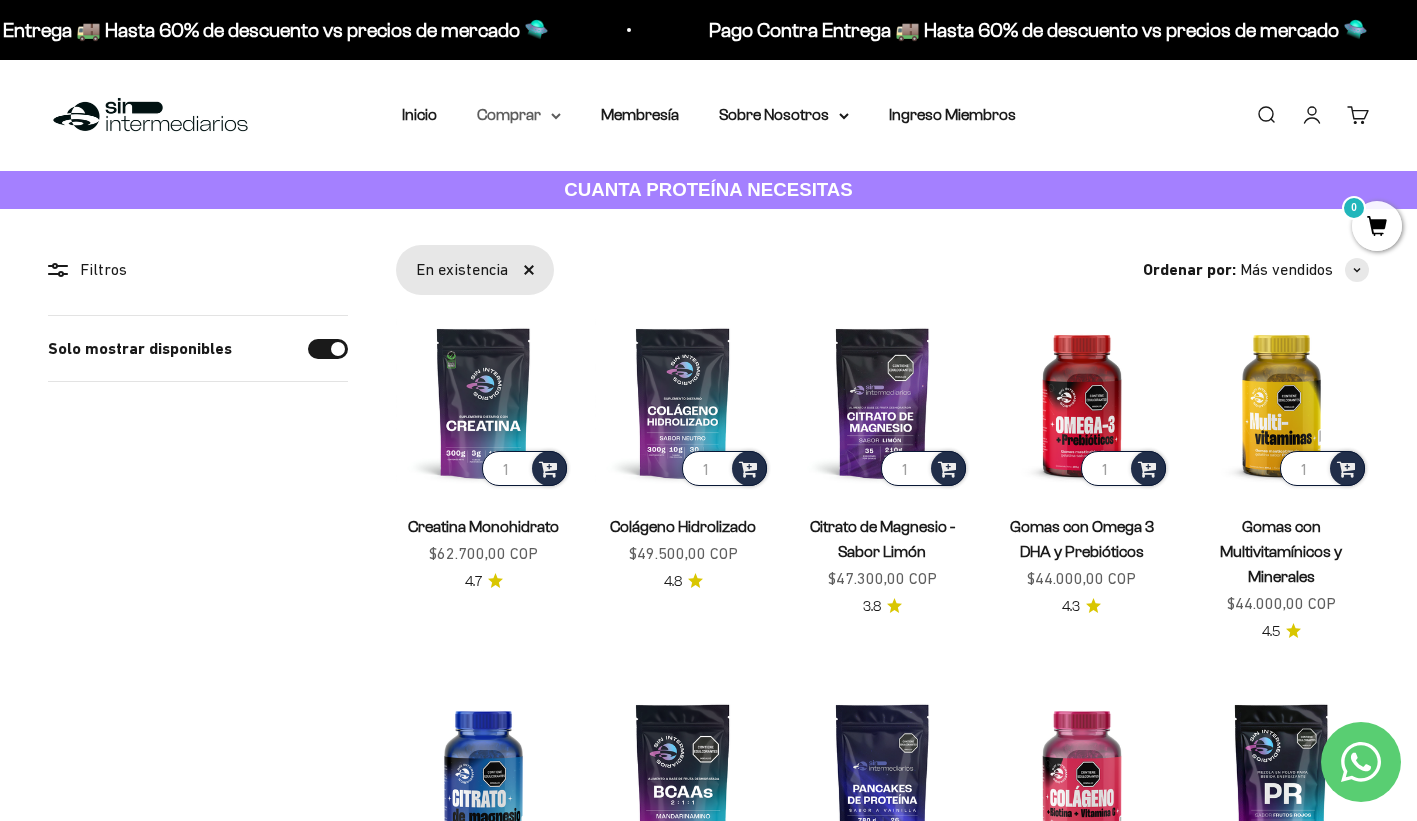 click on "Comprar" at bounding box center (519, 115) 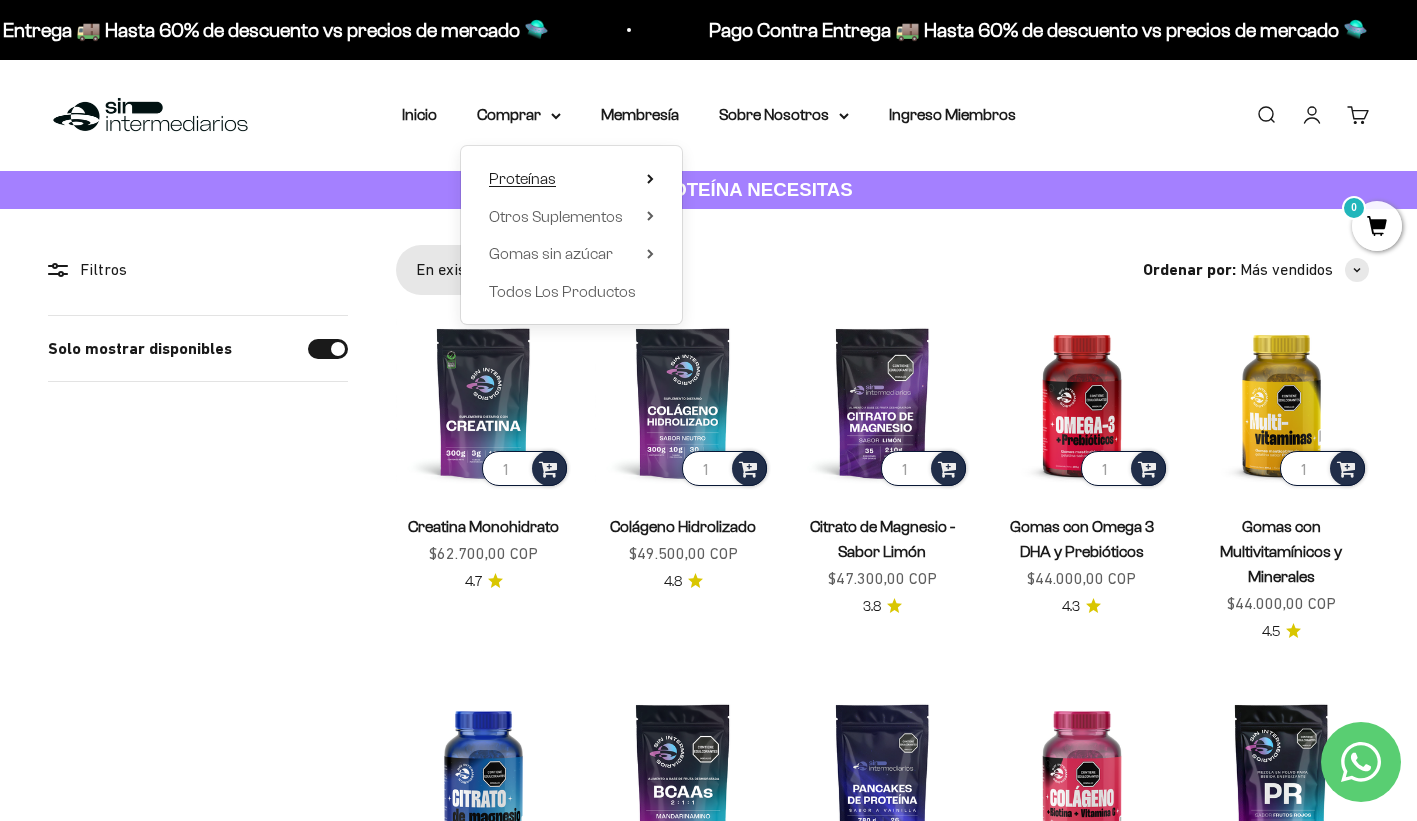 click 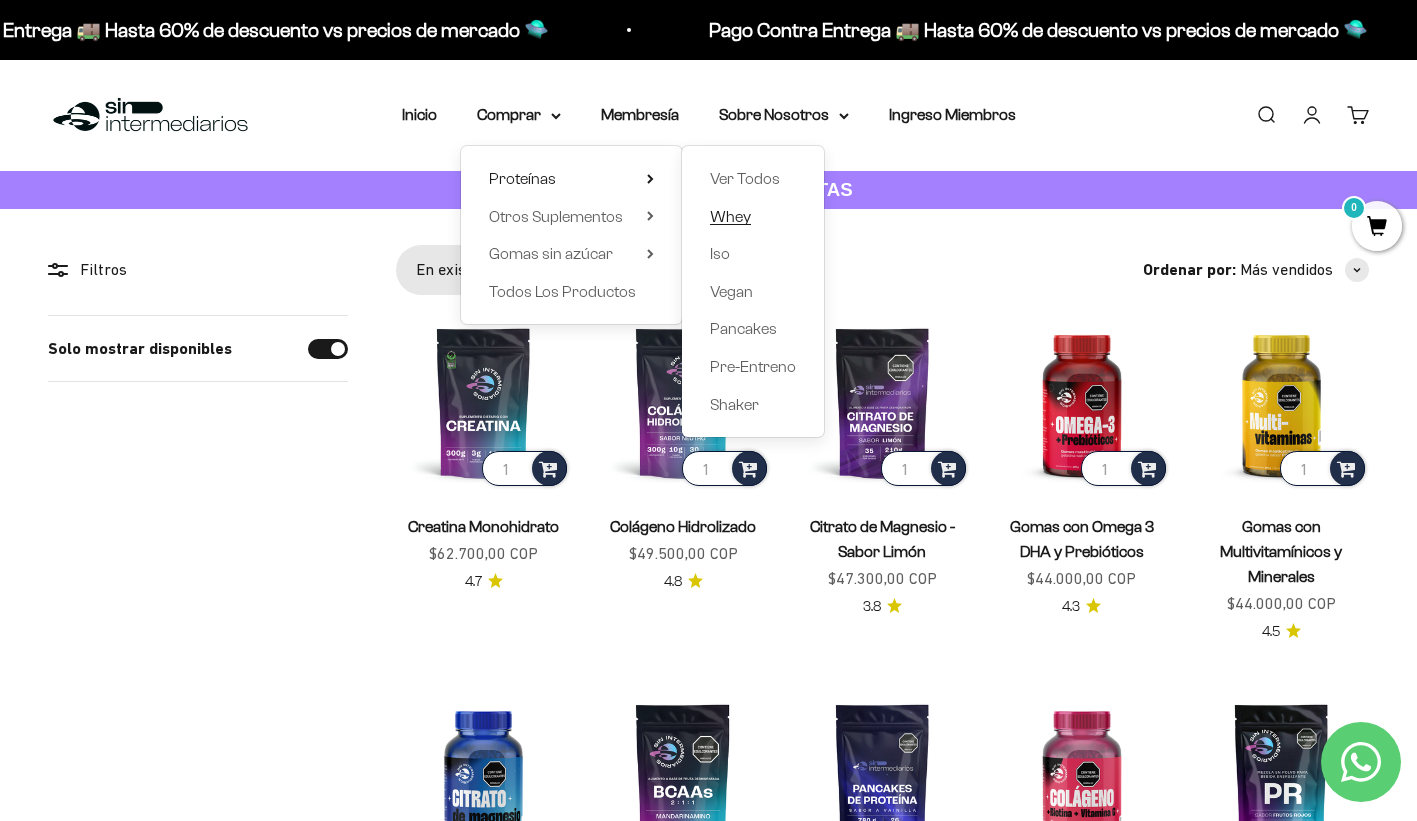 click on "Whey" at bounding box center [730, 216] 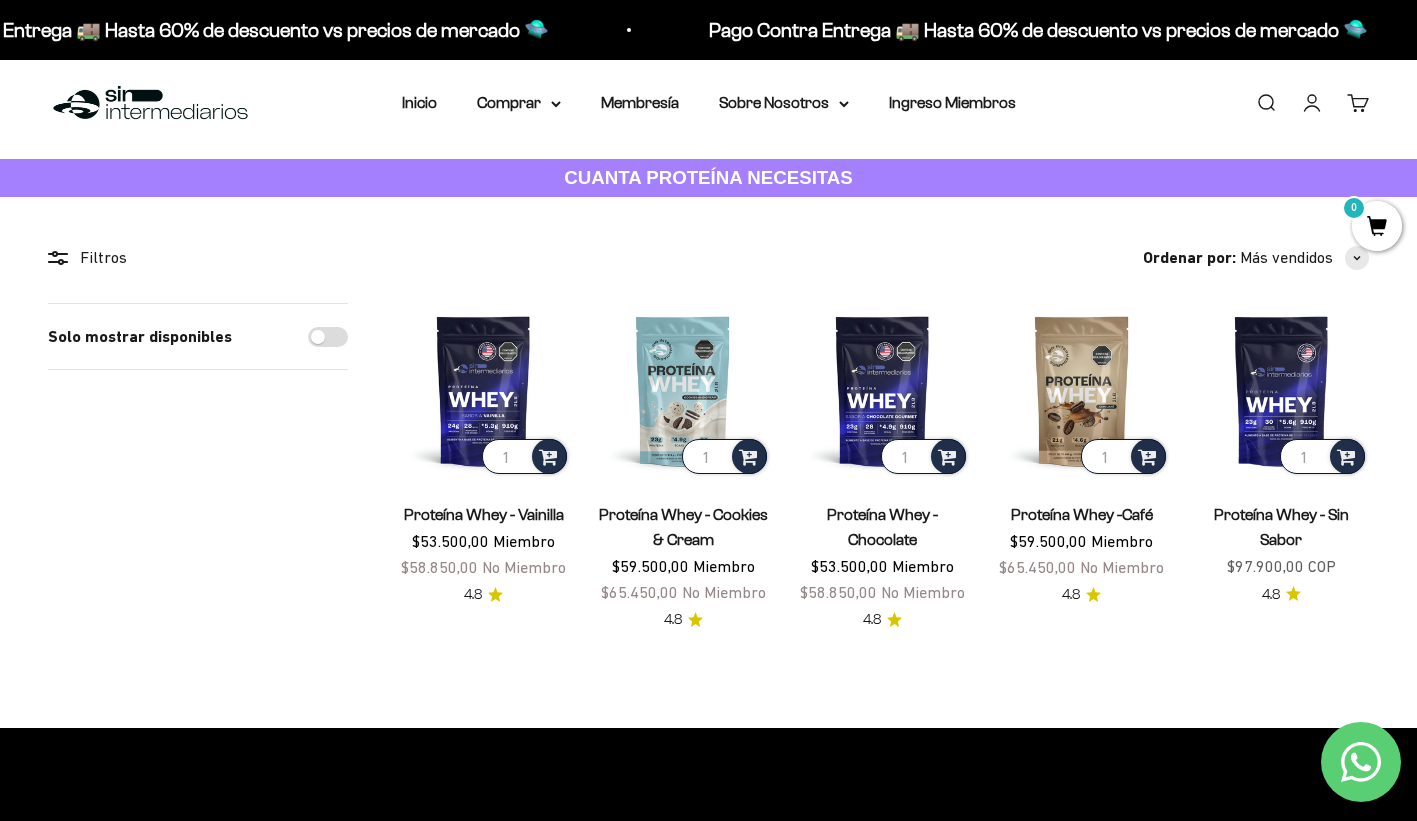 scroll, scrollTop: 0, scrollLeft: 0, axis: both 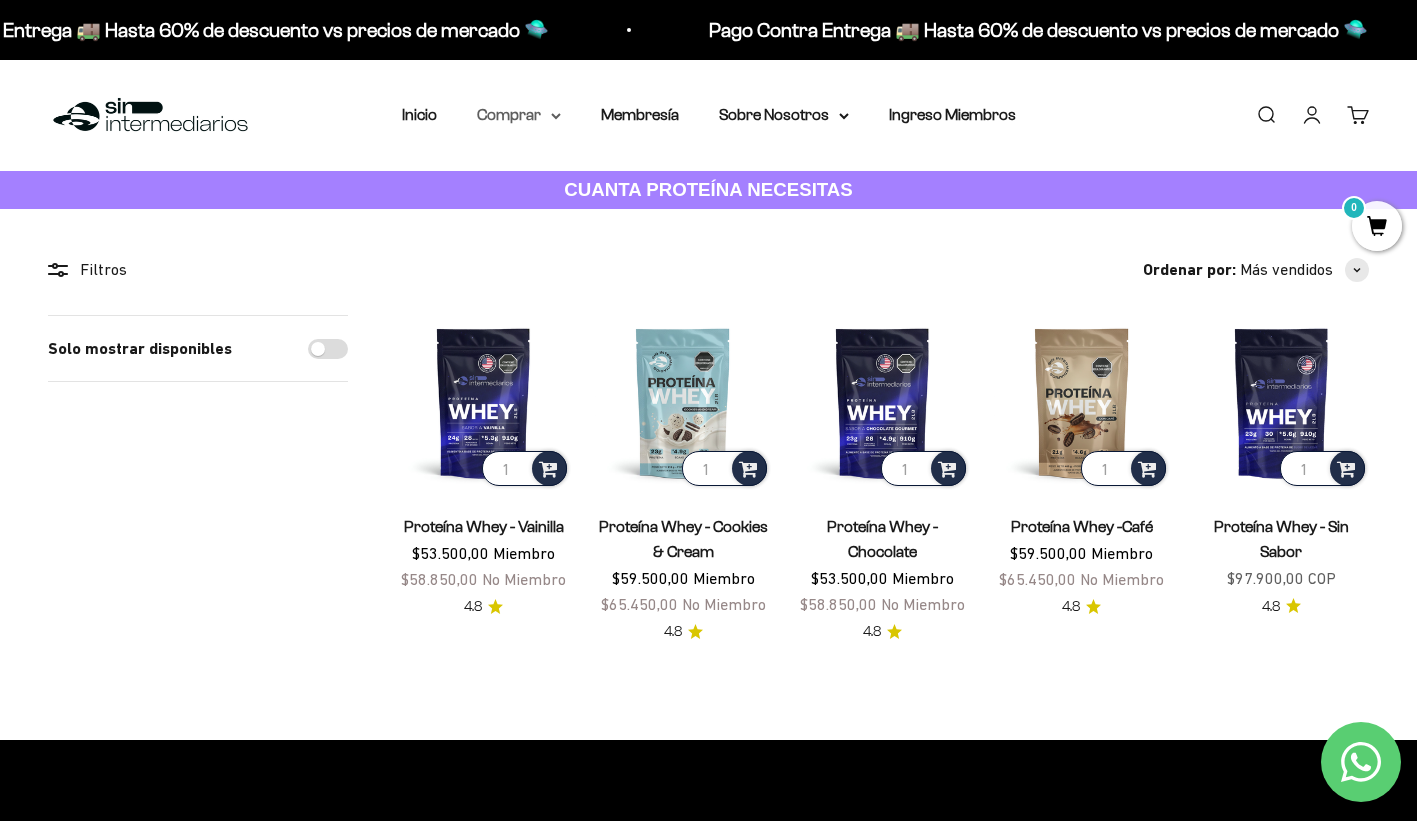 click 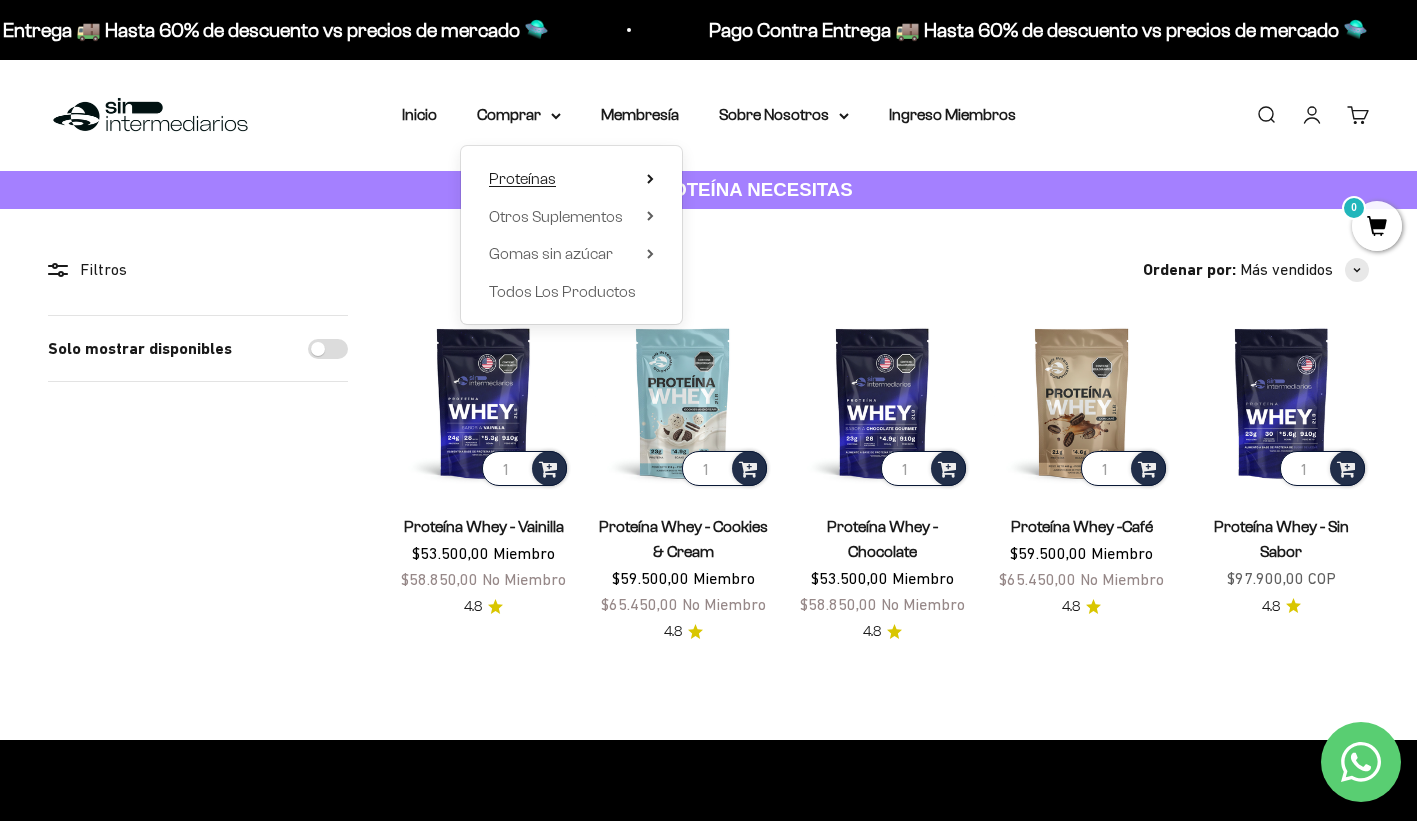 click 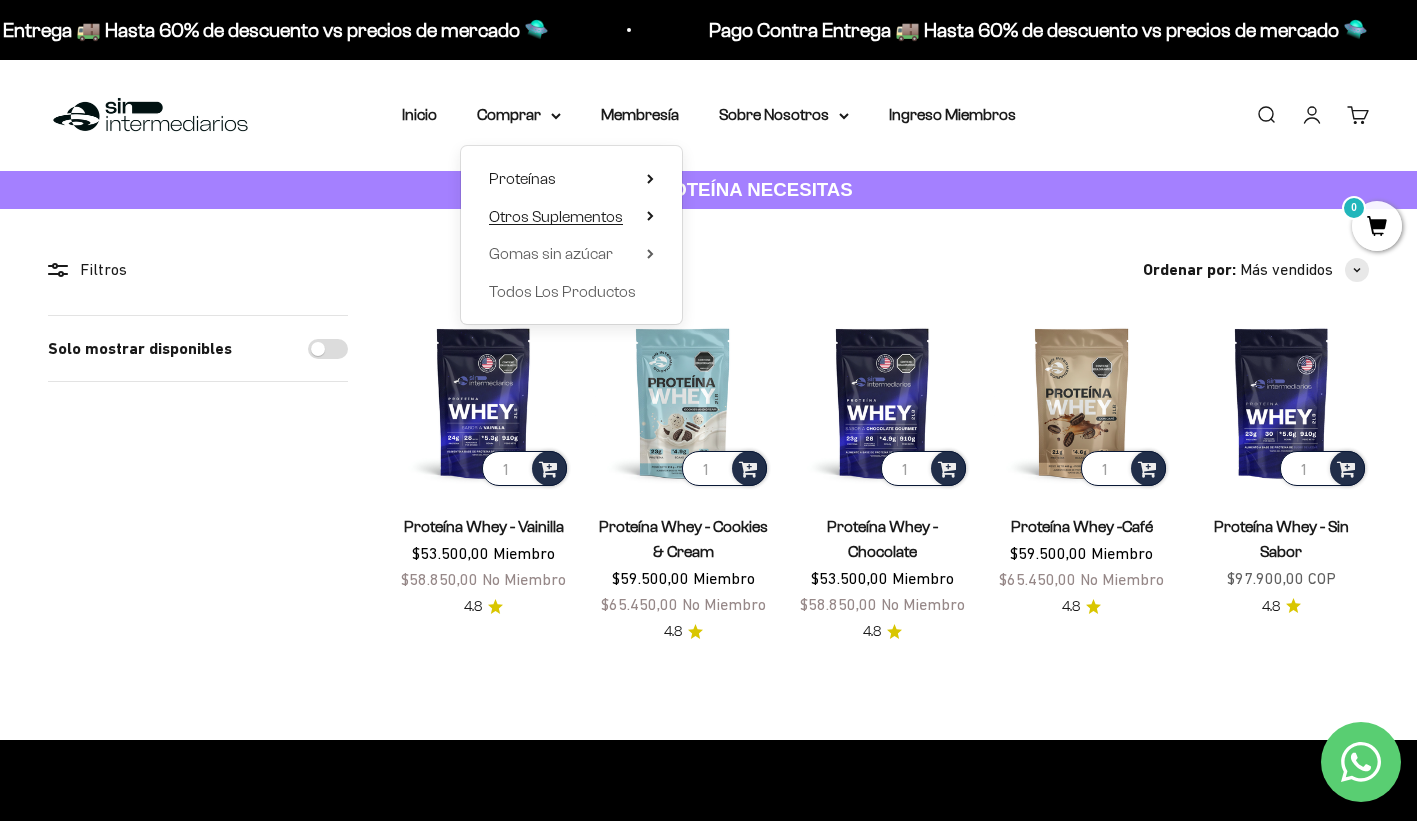 click on "Otros Suplementos" at bounding box center [571, 217] 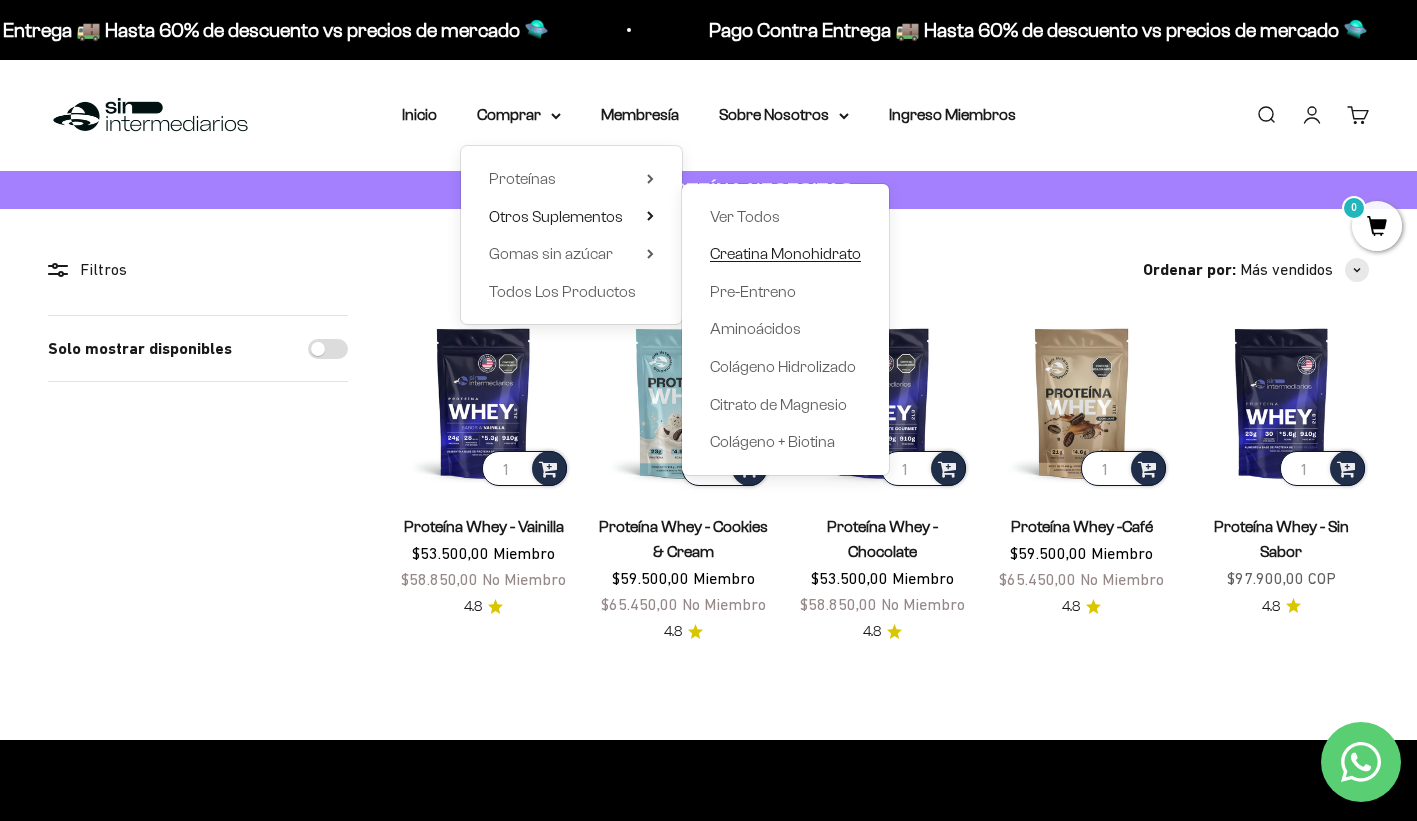 click on "Creatina Monohidrato" at bounding box center (785, 253) 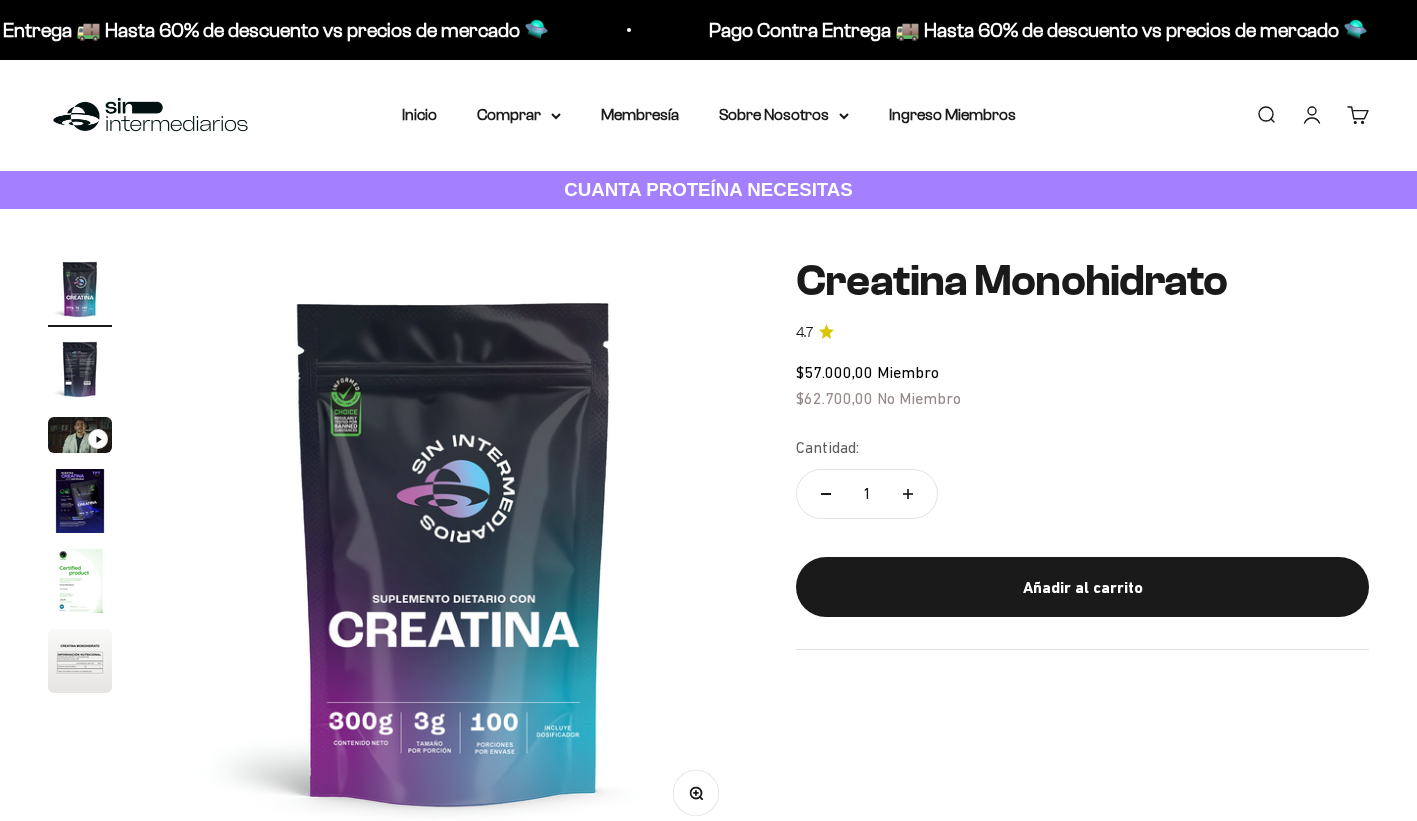 scroll, scrollTop: 0, scrollLeft: 0, axis: both 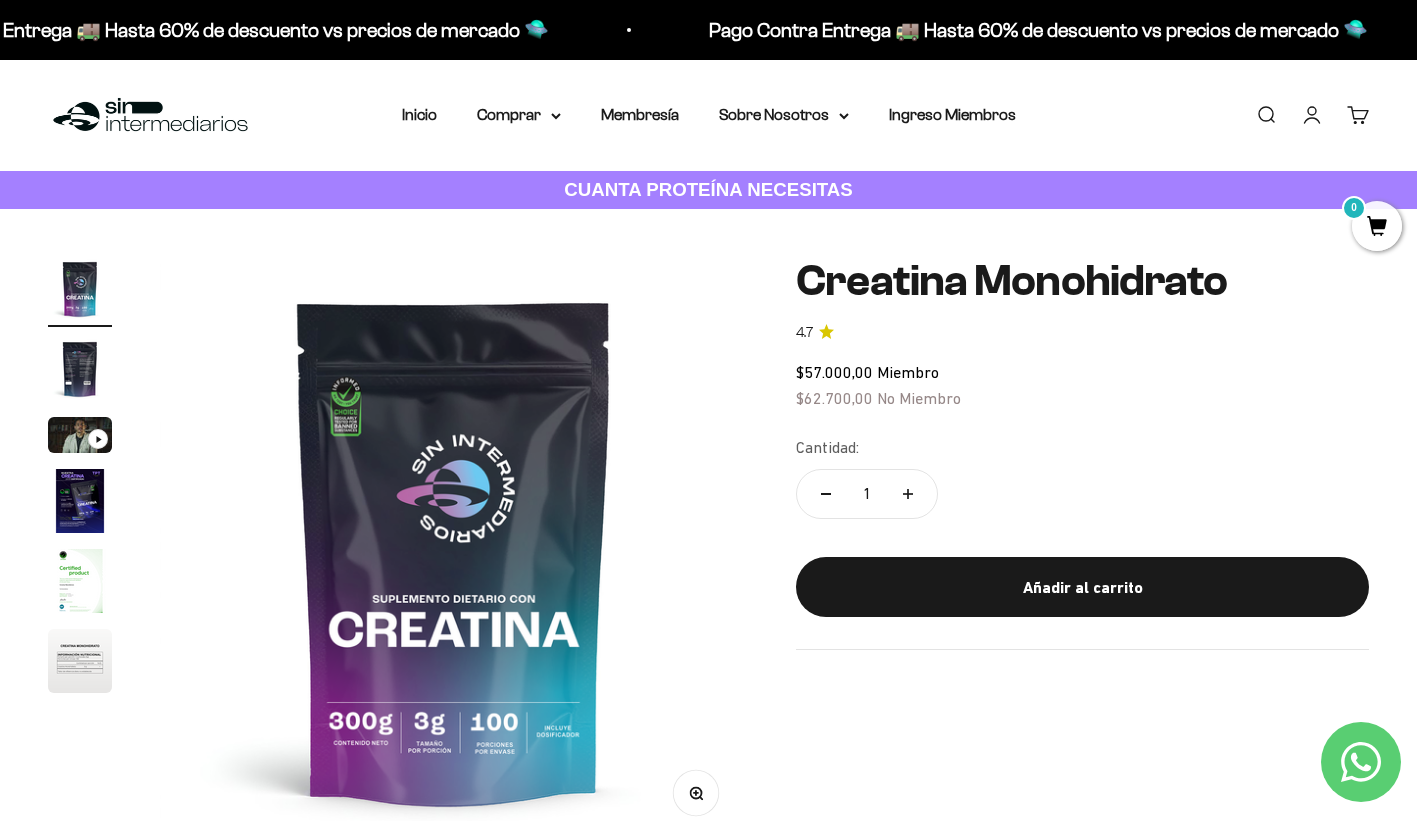 click at bounding box center [80, 369] 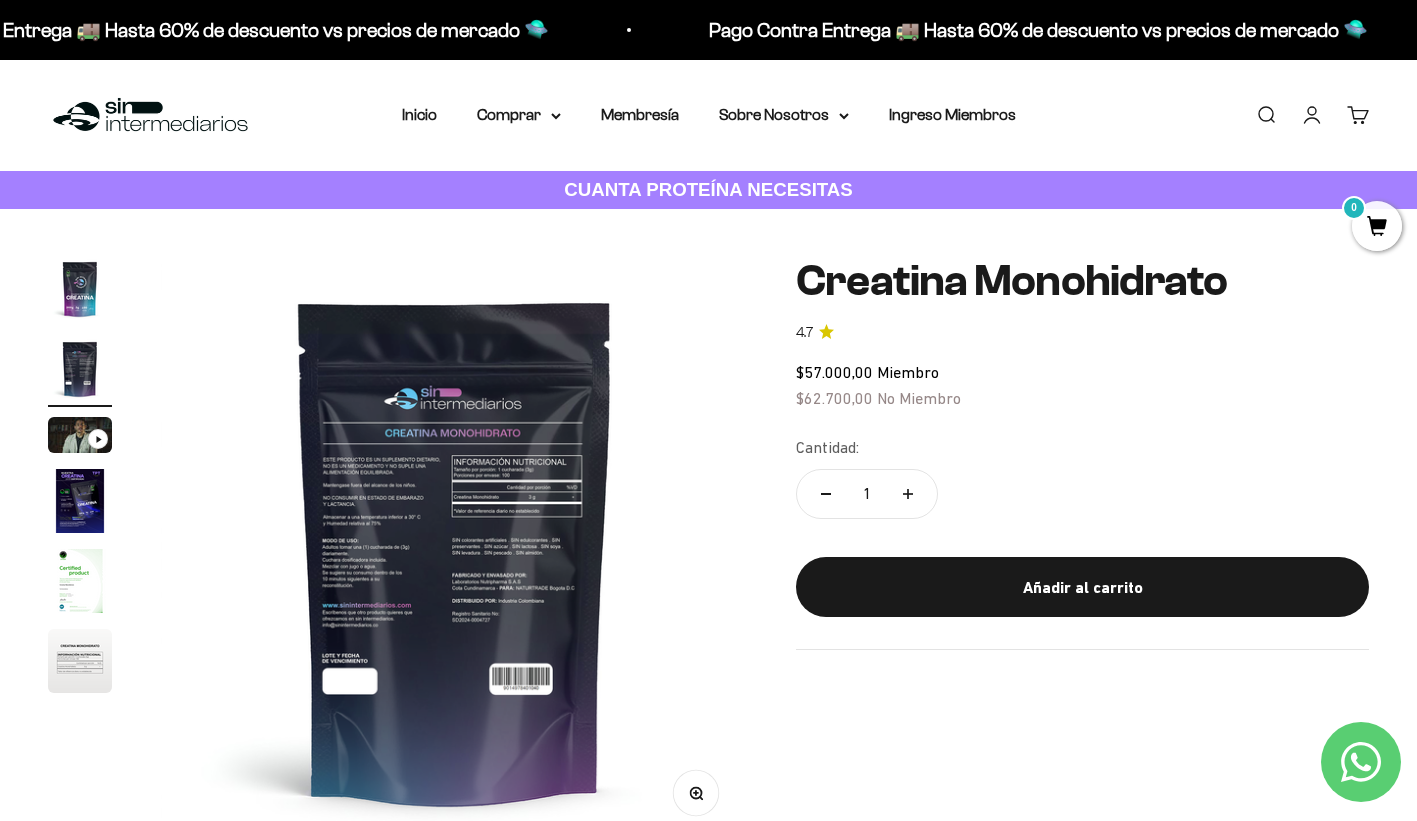 scroll, scrollTop: 0, scrollLeft: 612, axis: horizontal 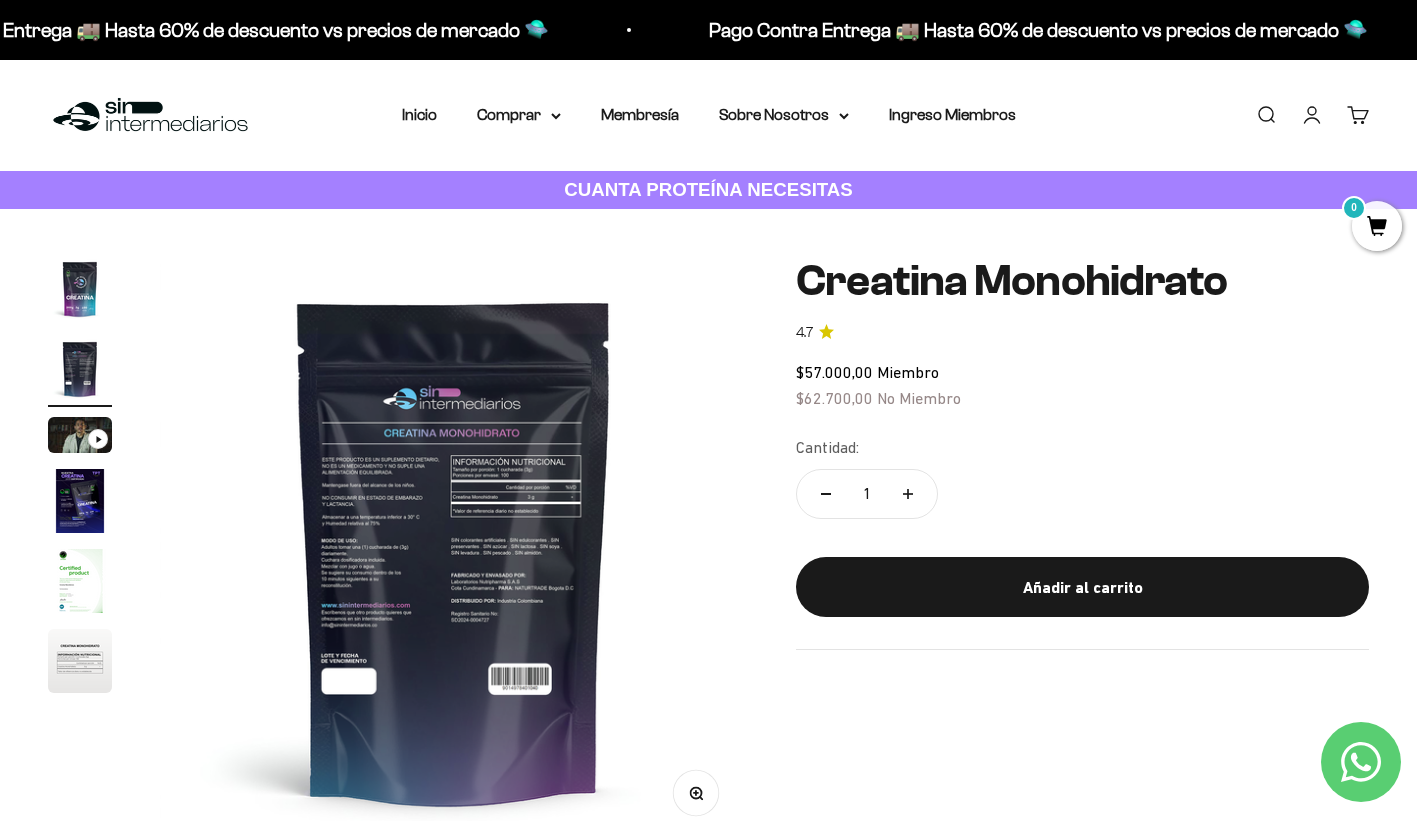 click at bounding box center [454, 551] 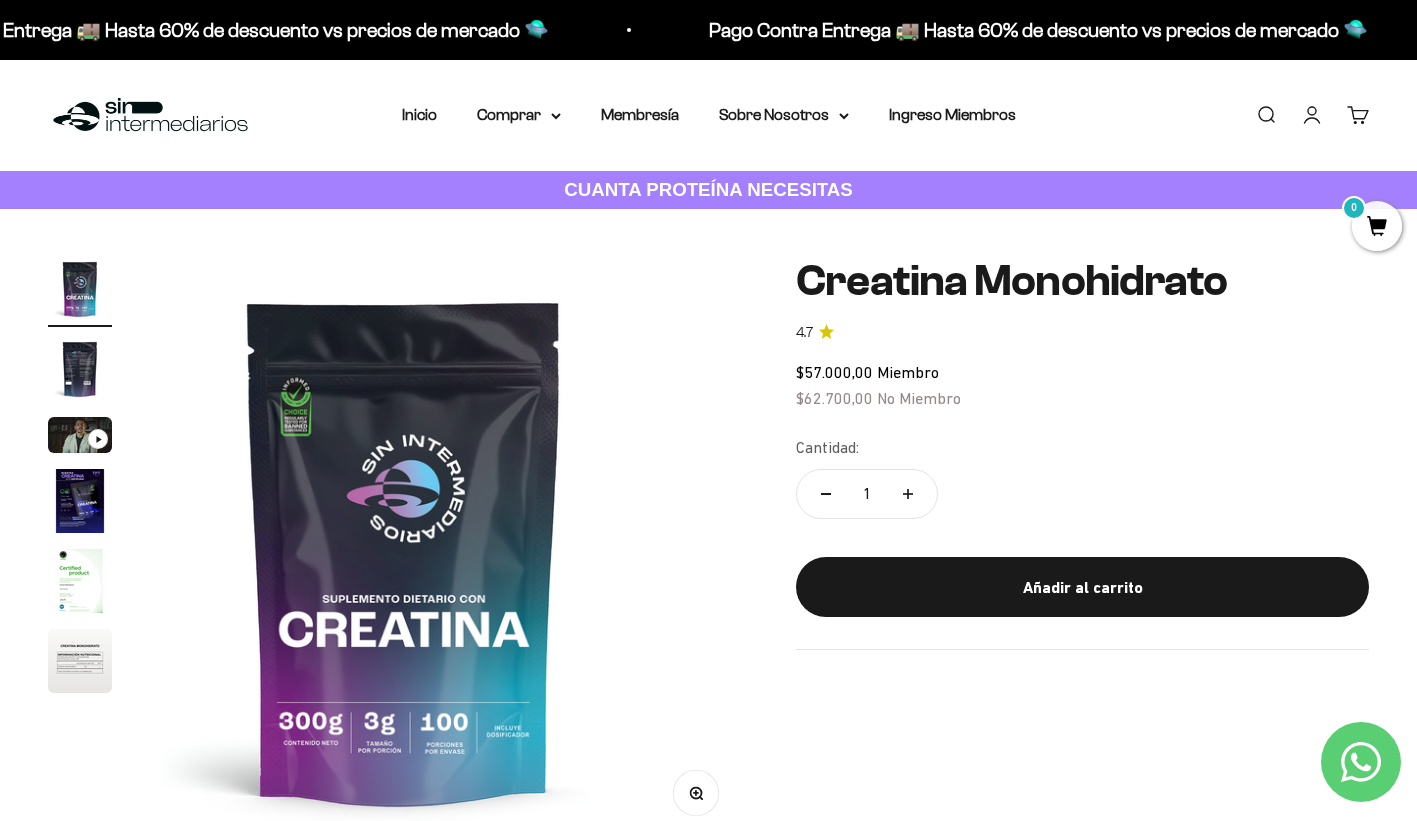 scroll, scrollTop: 0, scrollLeft: 0, axis: both 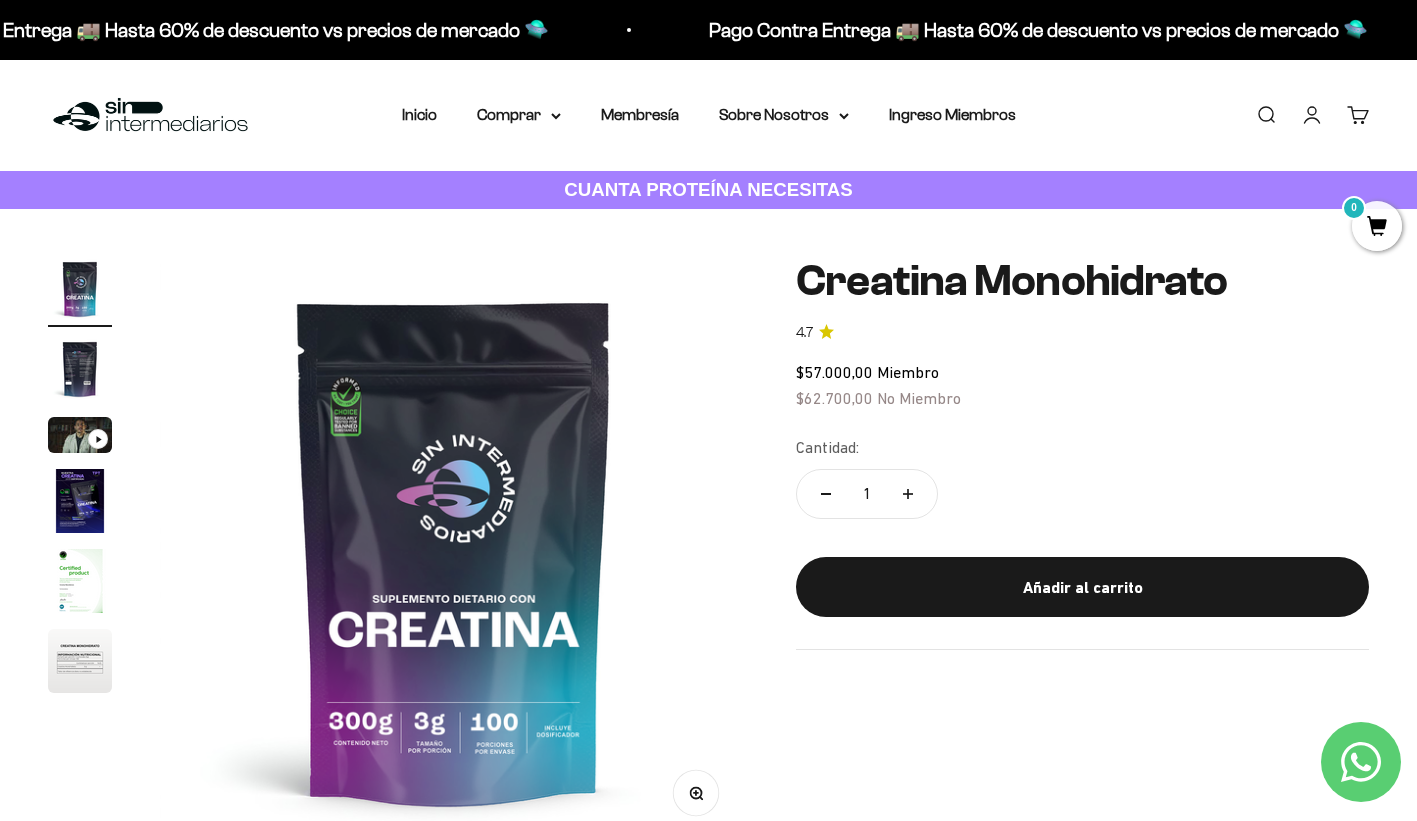 click at bounding box center (80, 501) 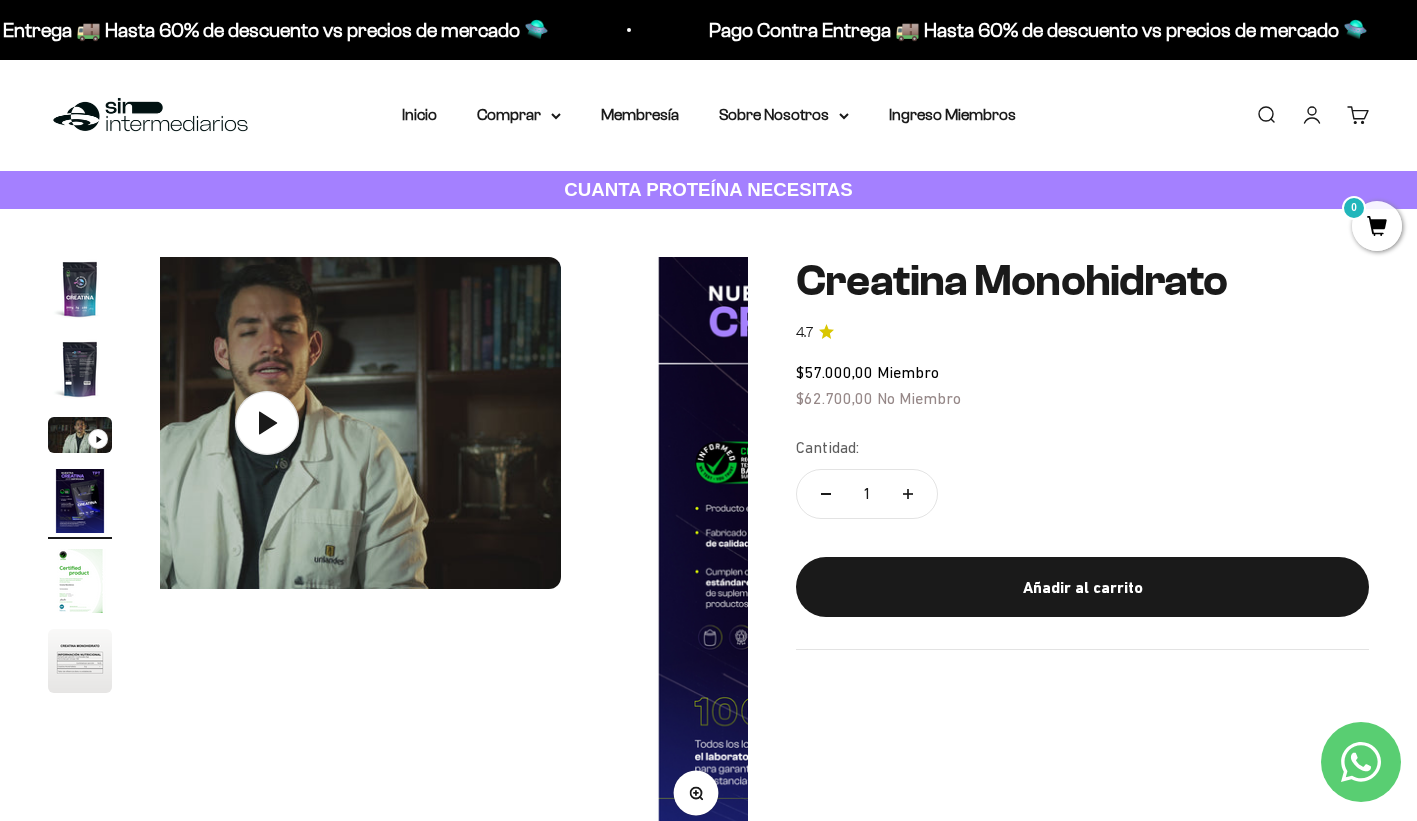 scroll, scrollTop: 0, scrollLeft: 1836, axis: horizontal 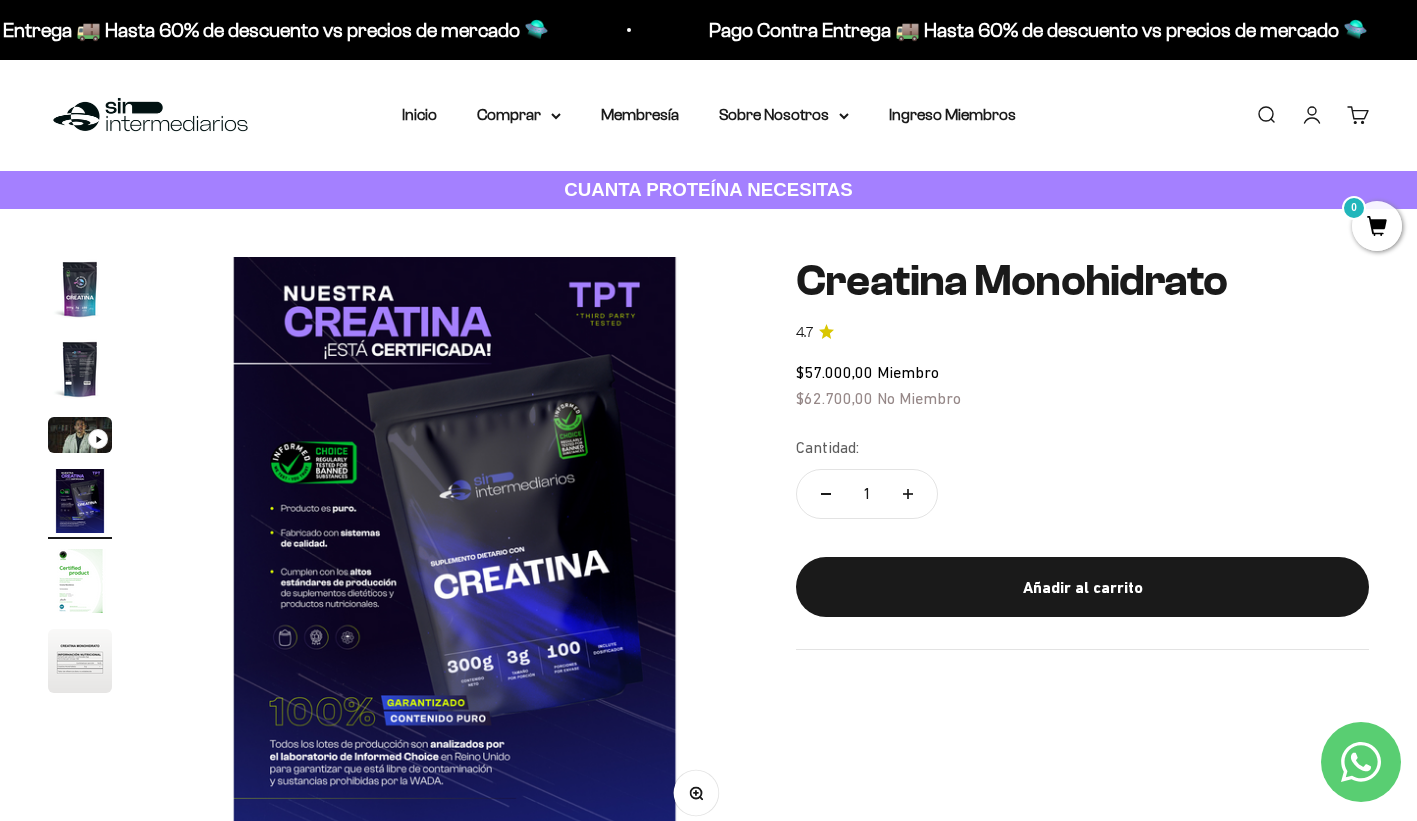 click at bounding box center (80, 369) 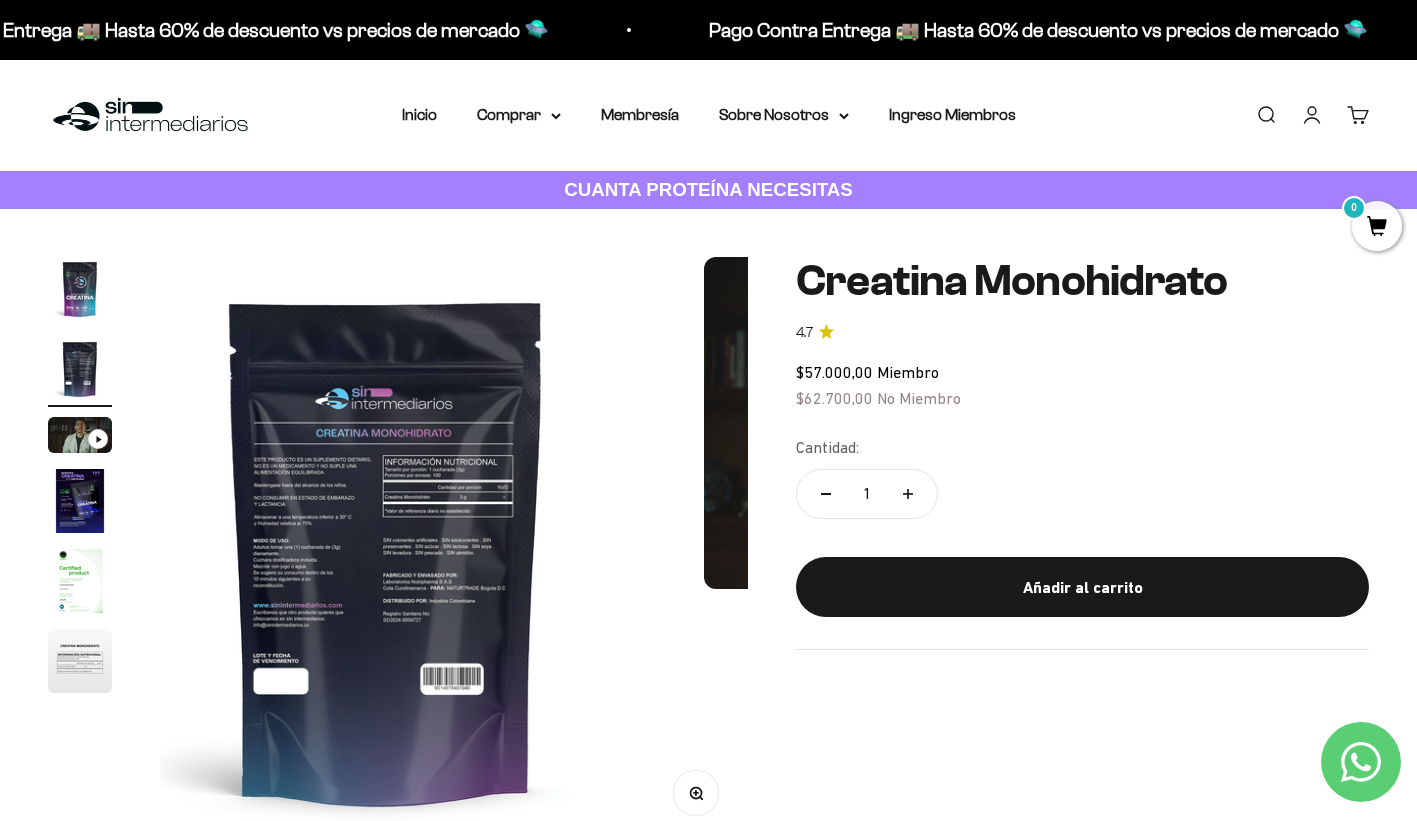 scroll, scrollTop: 0, scrollLeft: 612, axis: horizontal 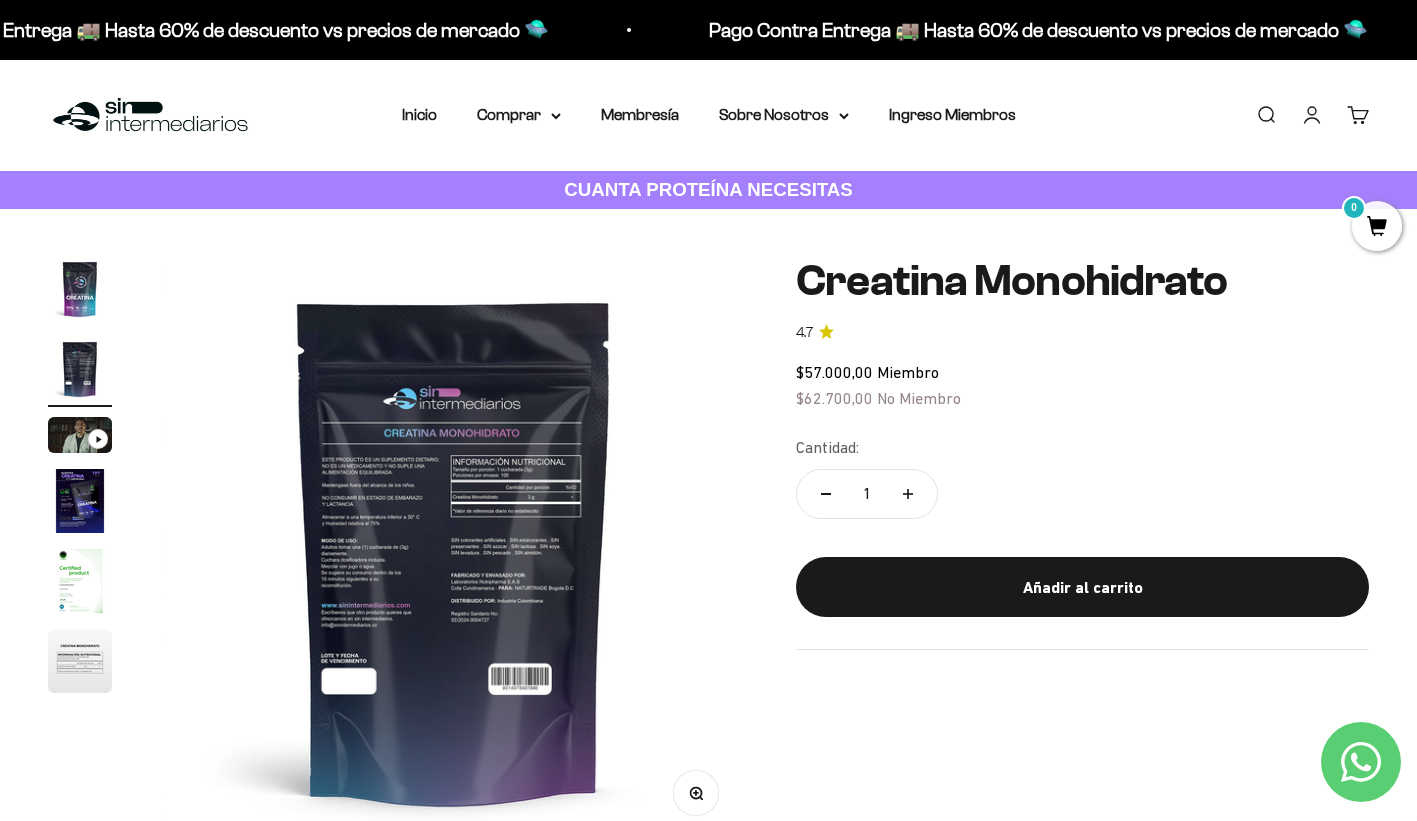 click on "Zoom" at bounding box center [696, 793] 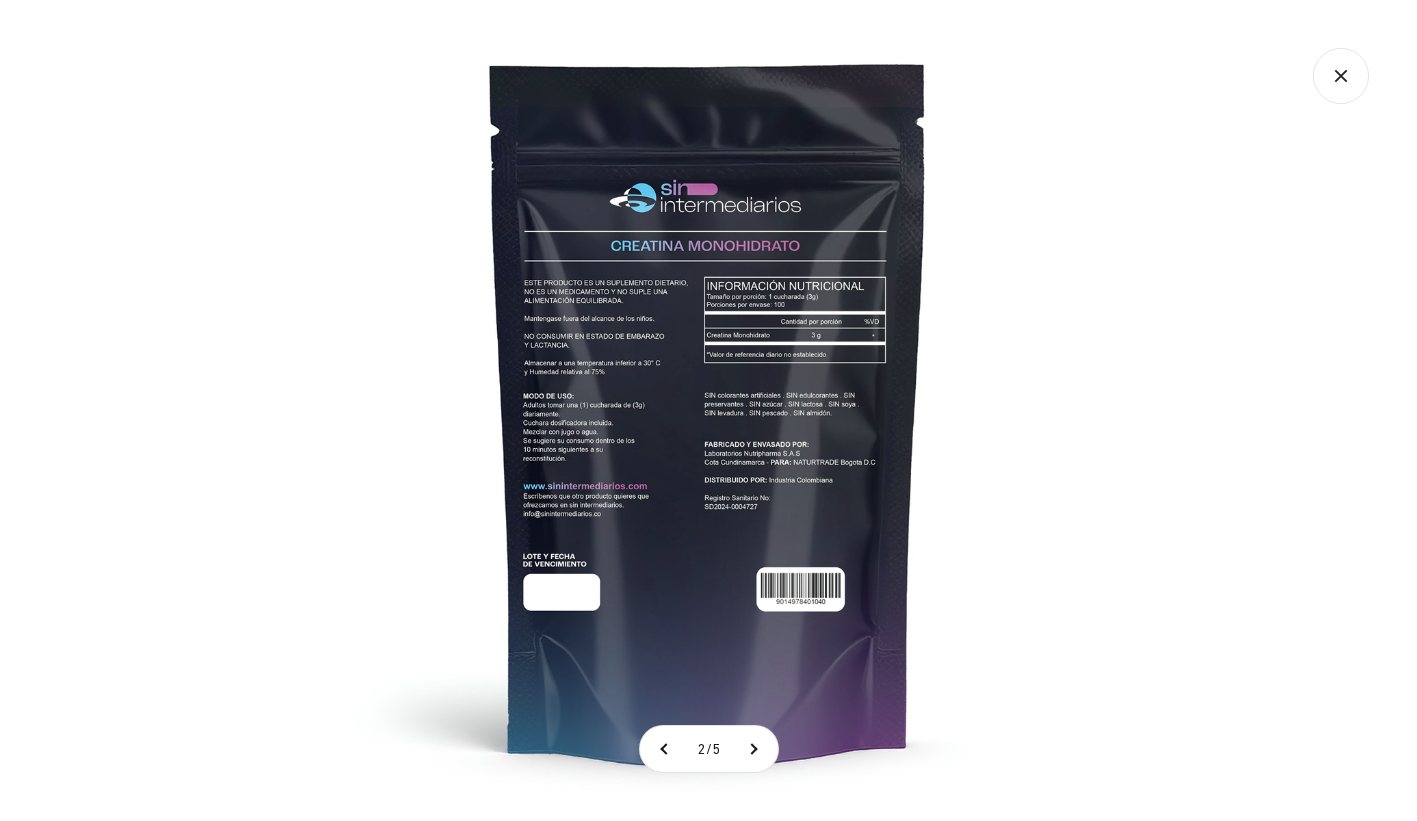 click at bounding box center (708, 410) 